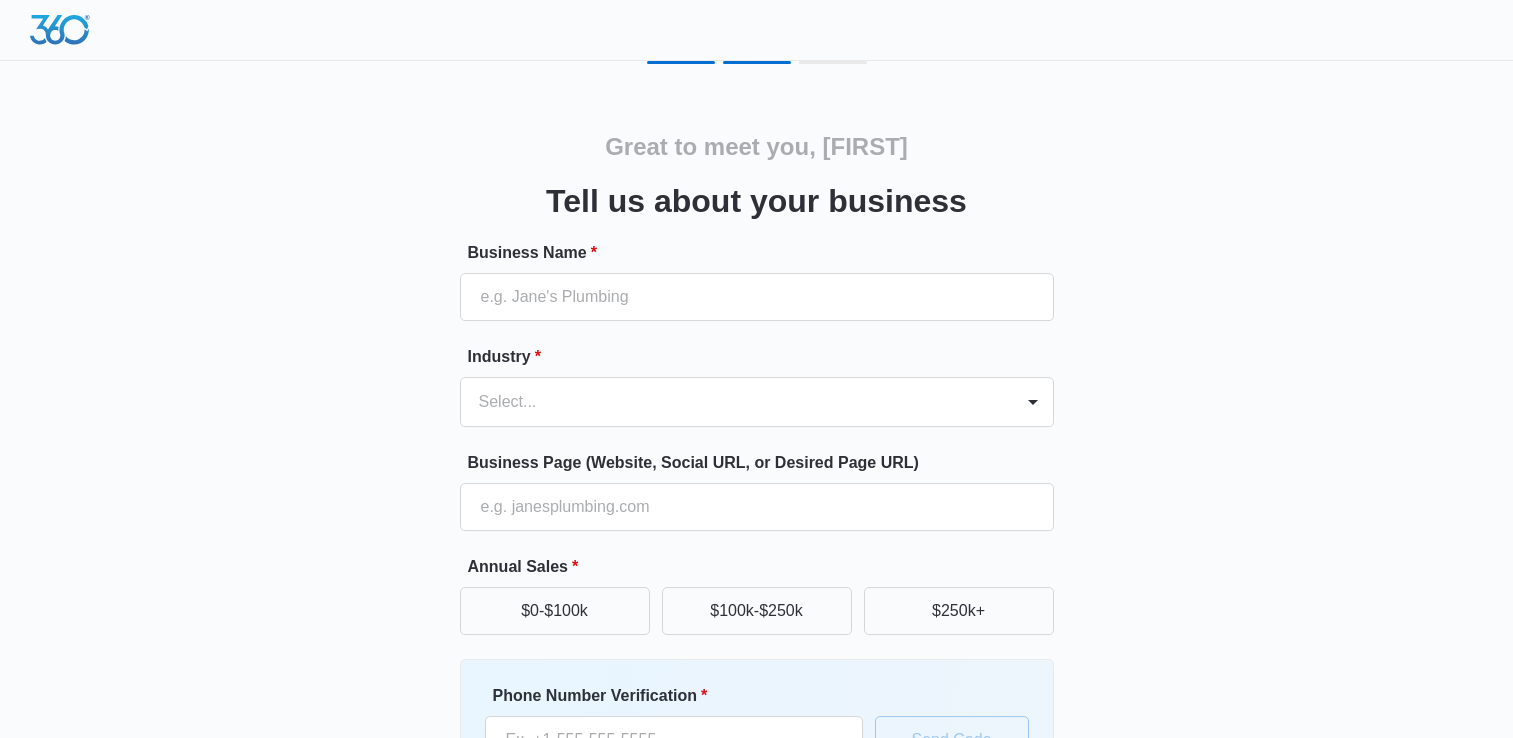scroll, scrollTop: 0, scrollLeft: 0, axis: both 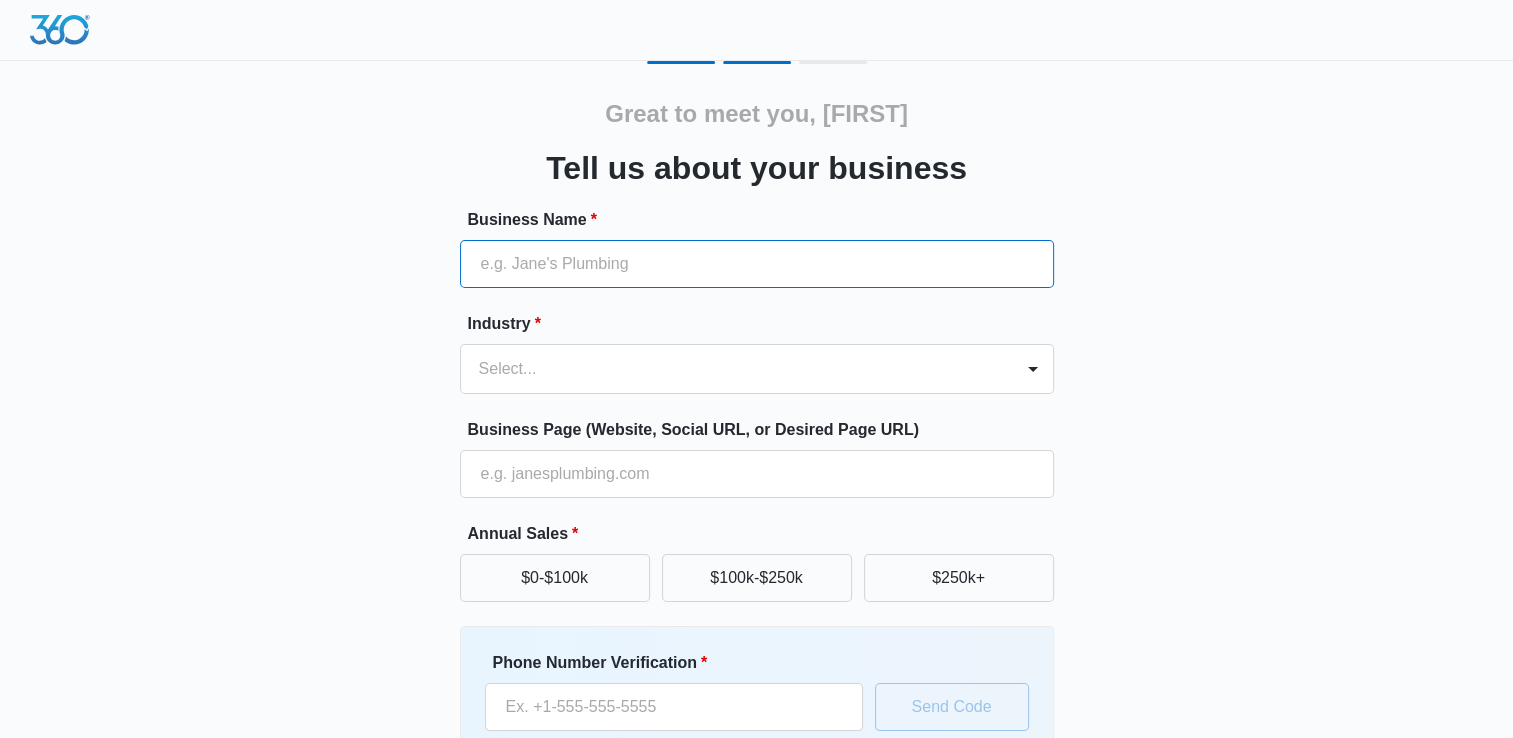 click on "Business Name *" at bounding box center [757, 264] 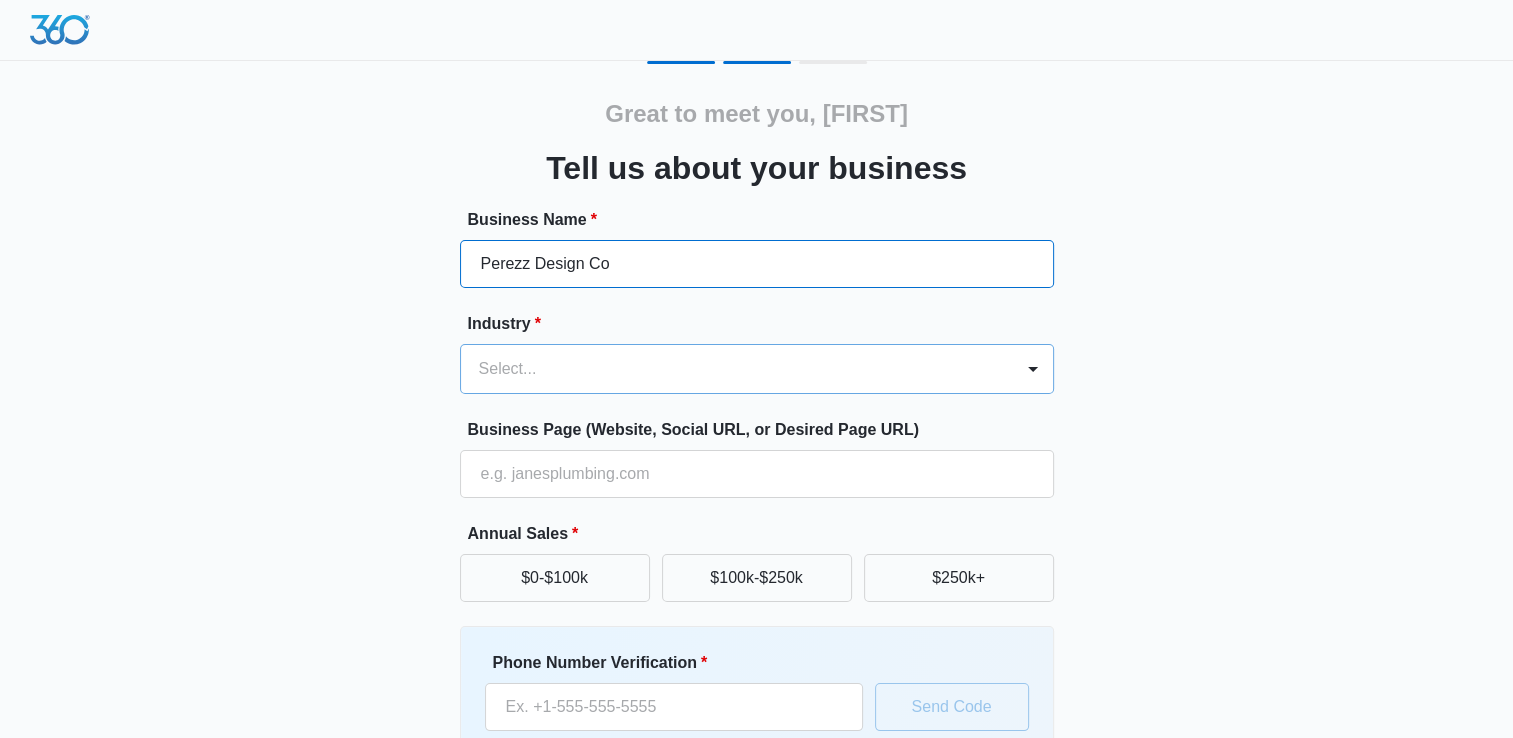 type on "Perezz Design Co" 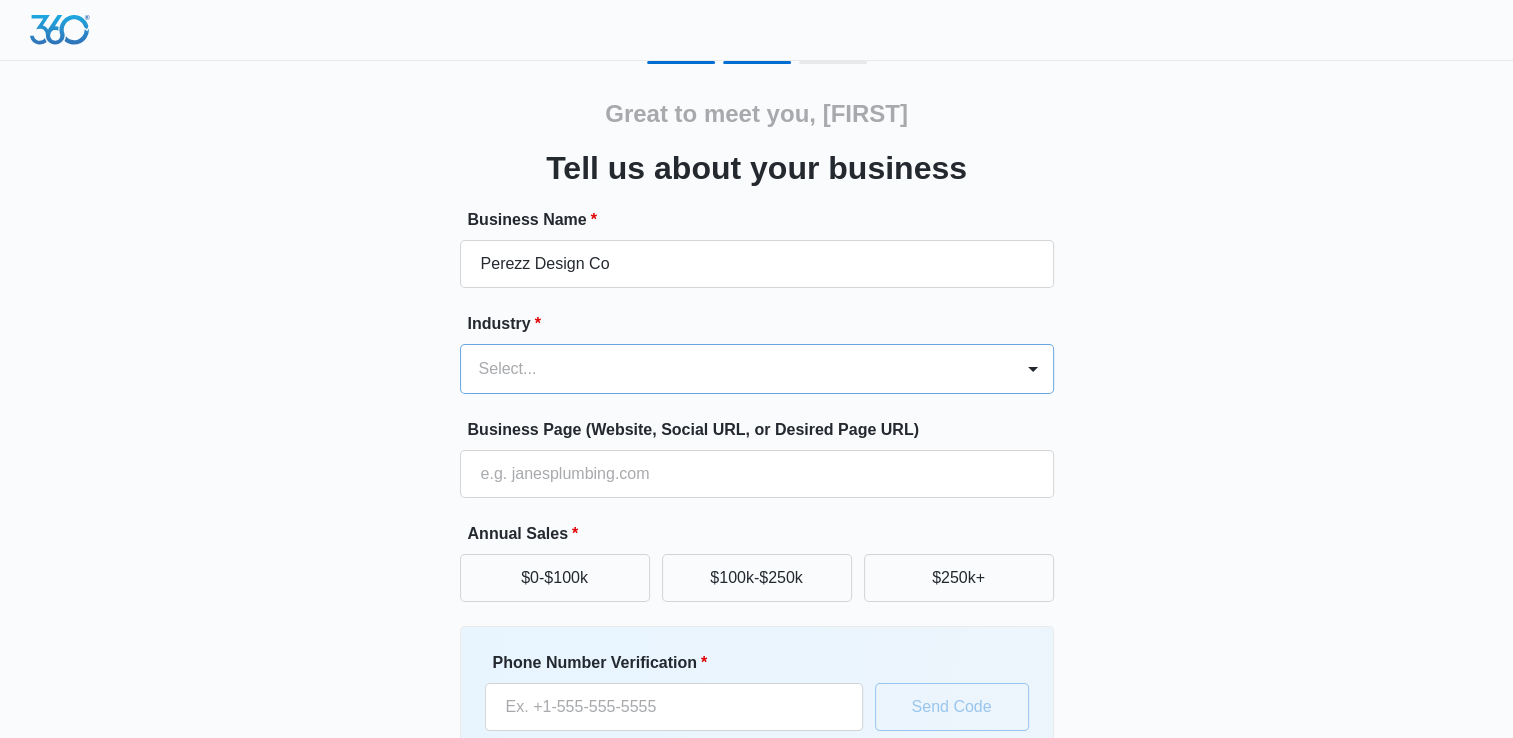 click at bounding box center [733, 369] 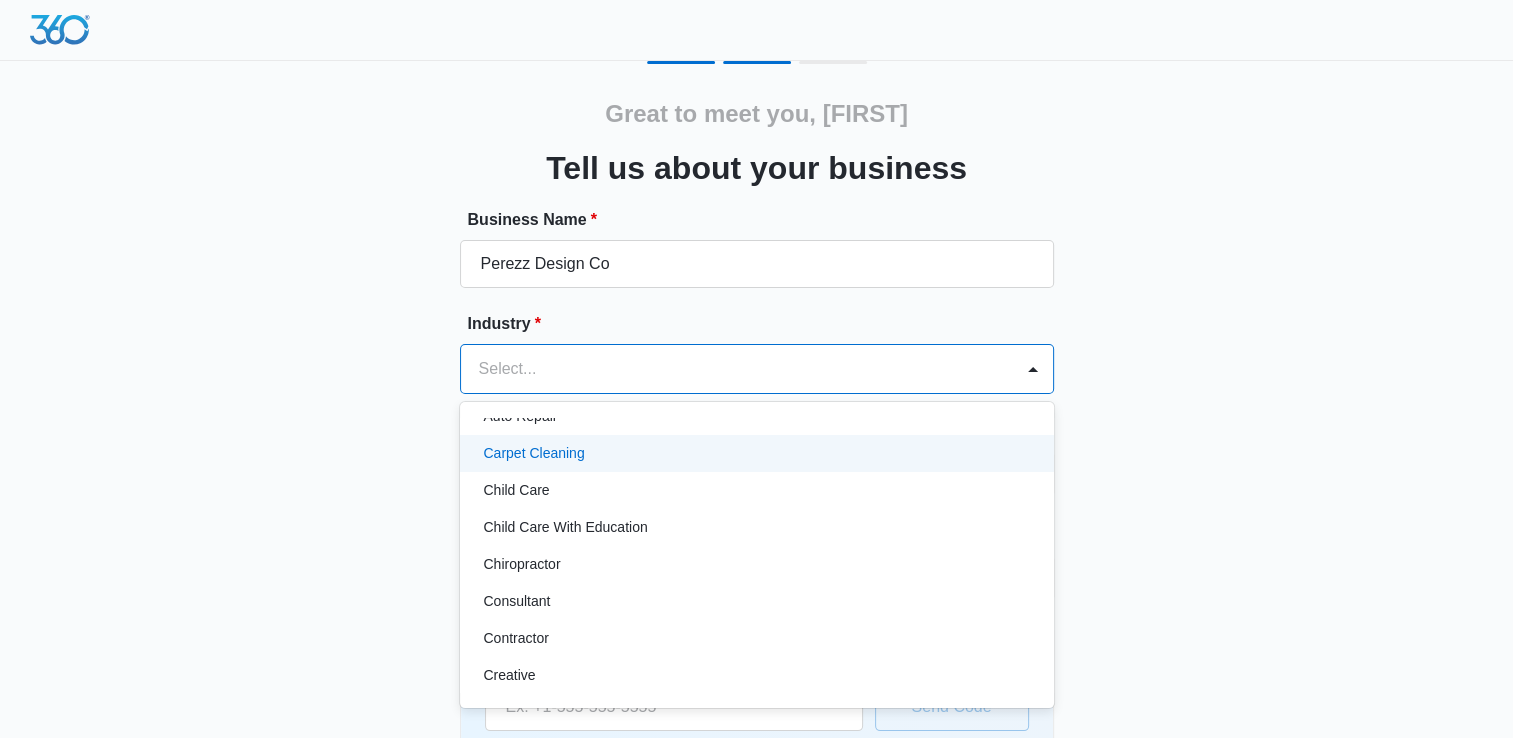 scroll, scrollTop: 136, scrollLeft: 0, axis: vertical 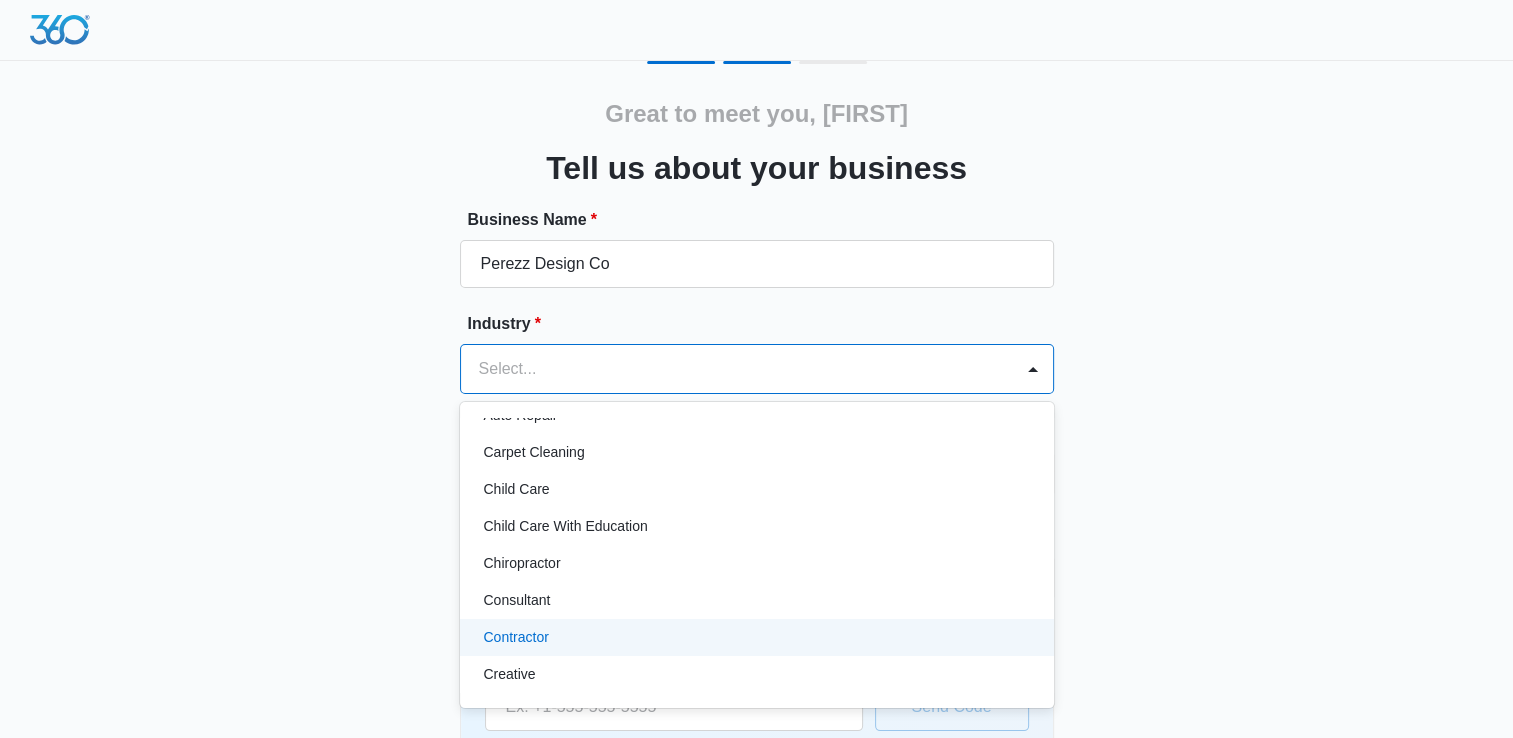 click on "Contractor" at bounding box center (516, 637) 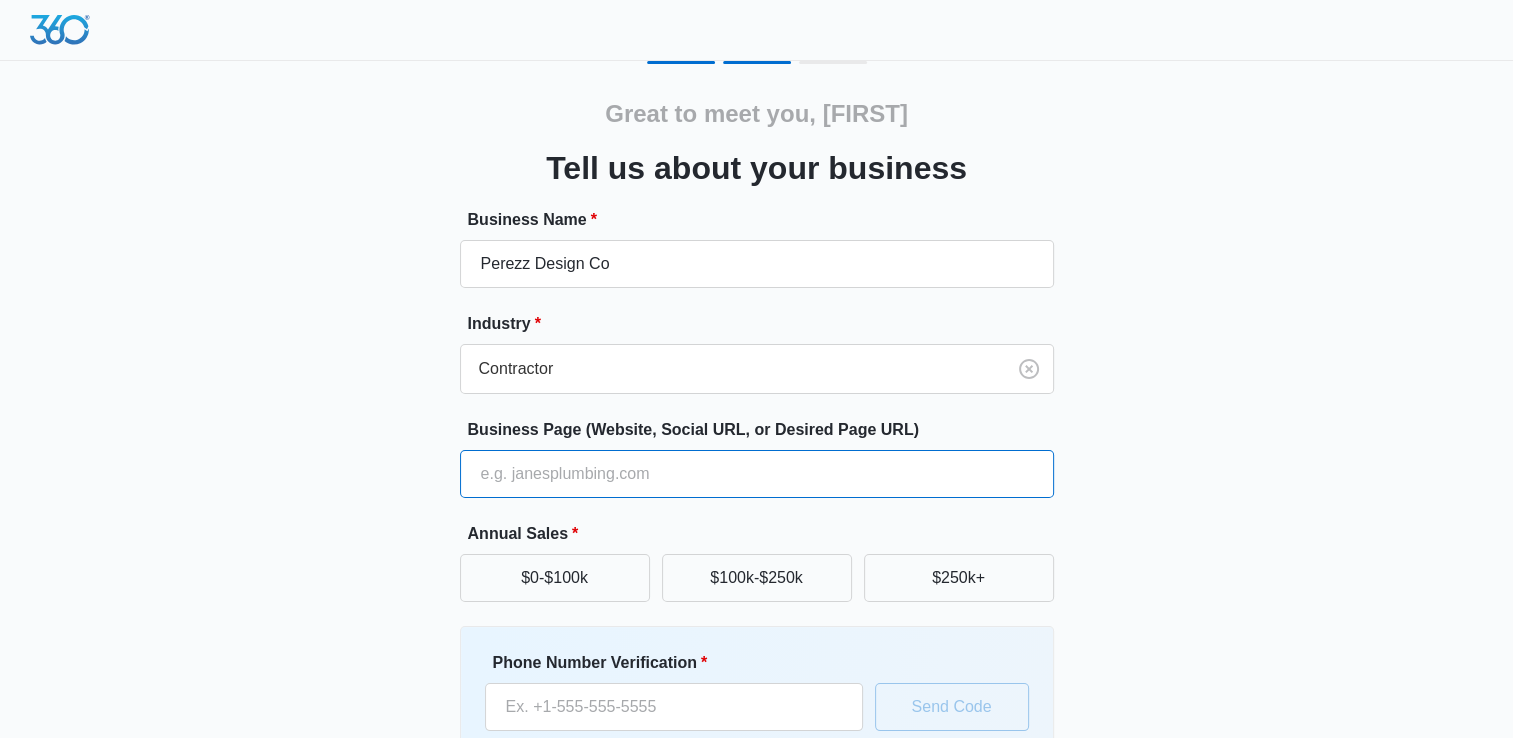click on "Business Page (Website, Social URL, or Desired Page URL)" at bounding box center [757, 474] 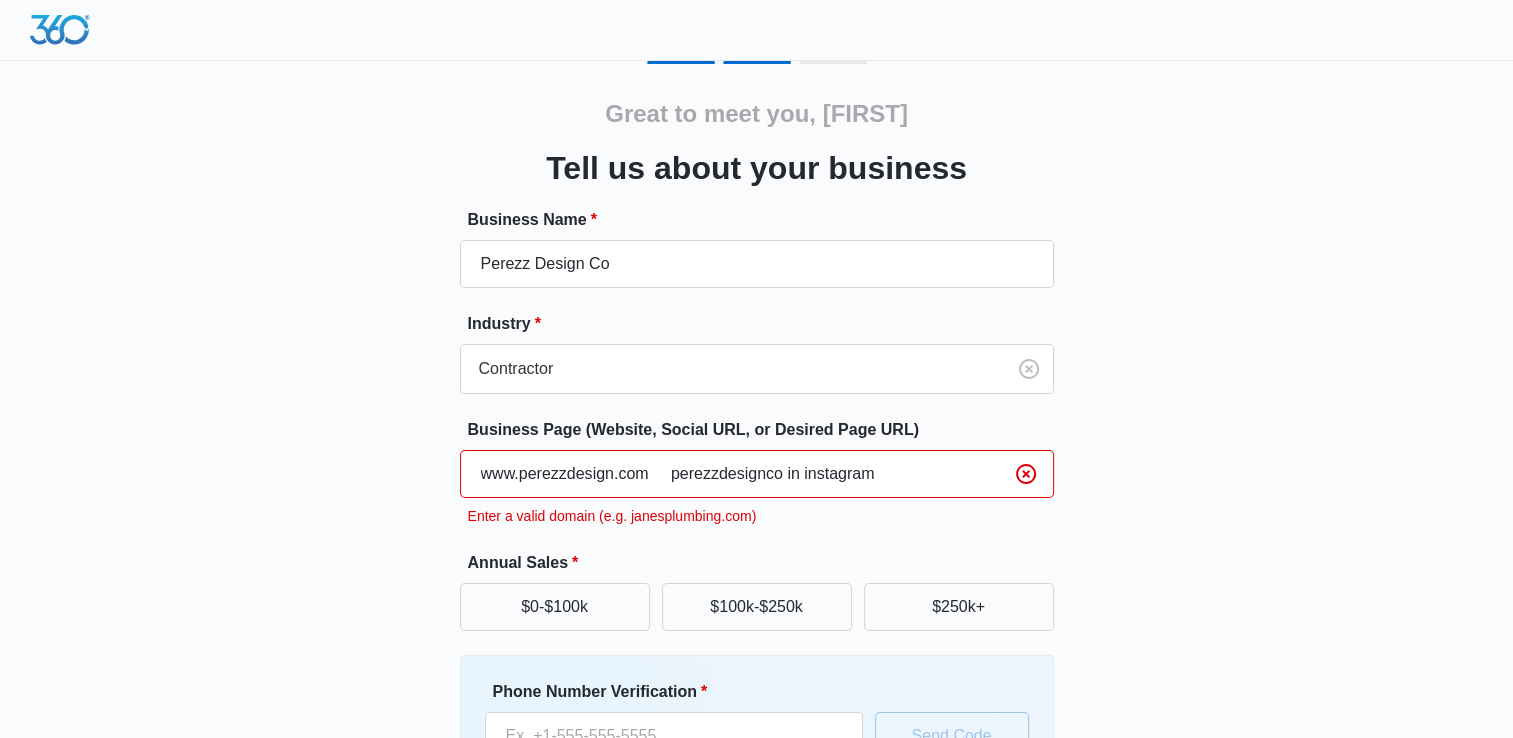 click on "www.perezzdesign.com     perezzdesignco in instagram" at bounding box center (757, 474) 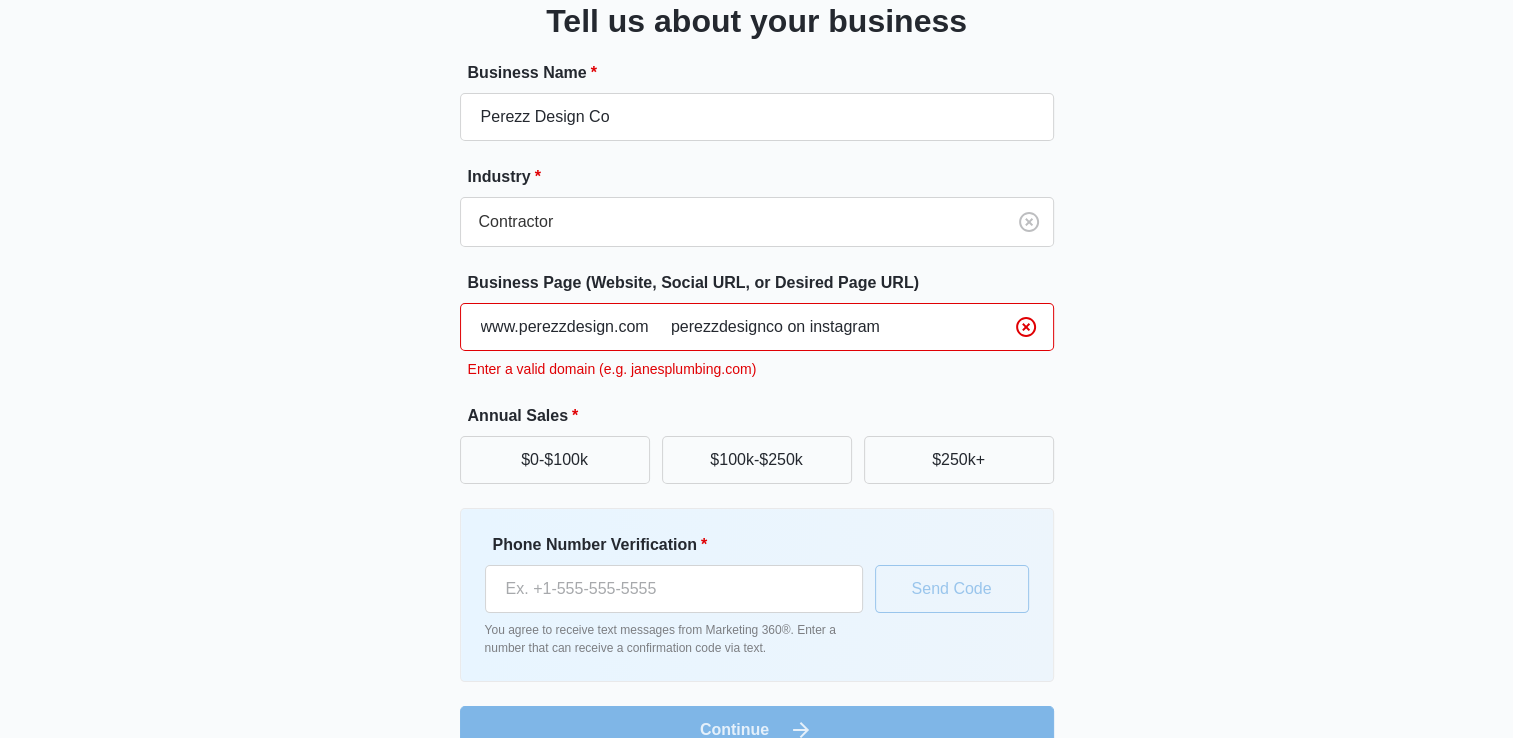 scroll, scrollTop: 150, scrollLeft: 0, axis: vertical 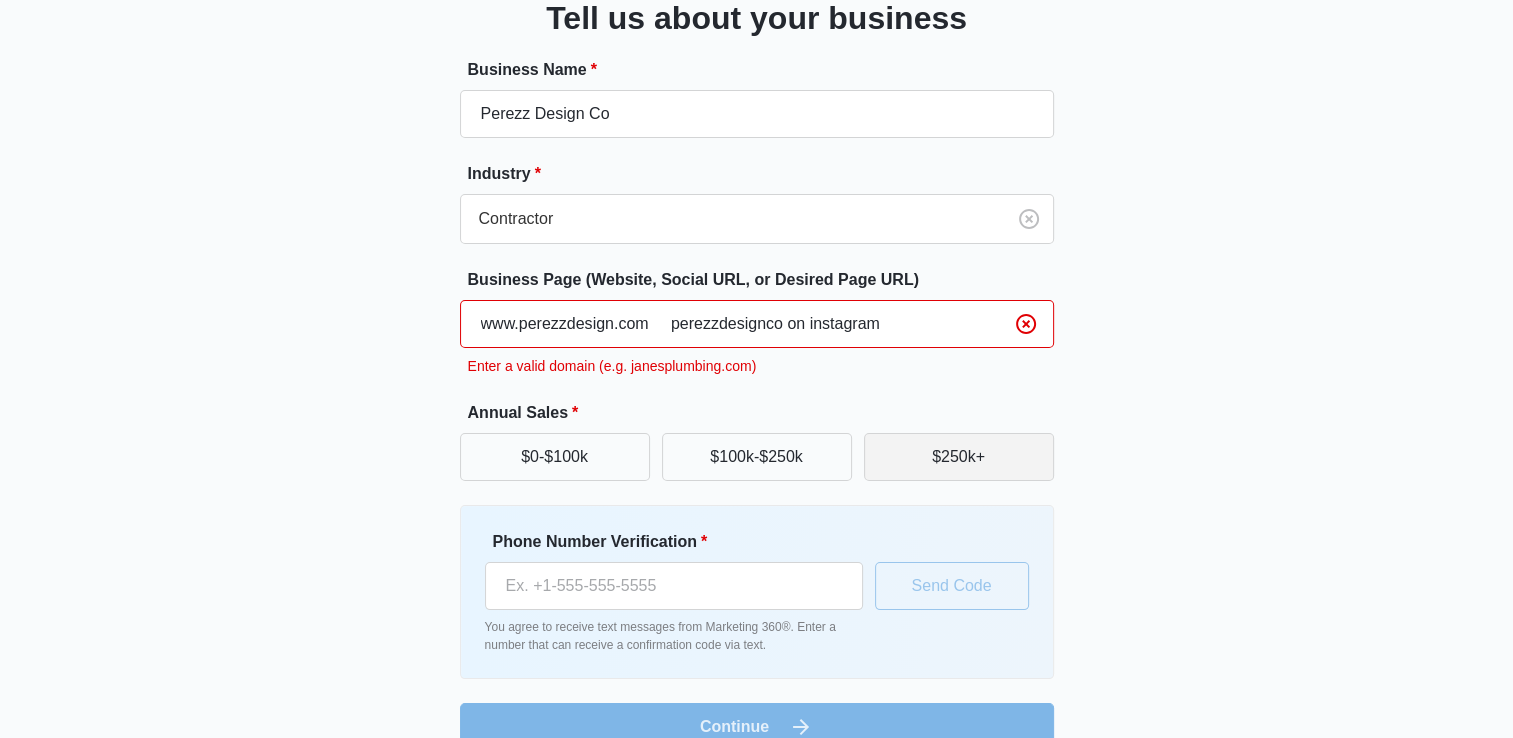 type on "www.perezzdesign.com     perezzdesignco on instagram" 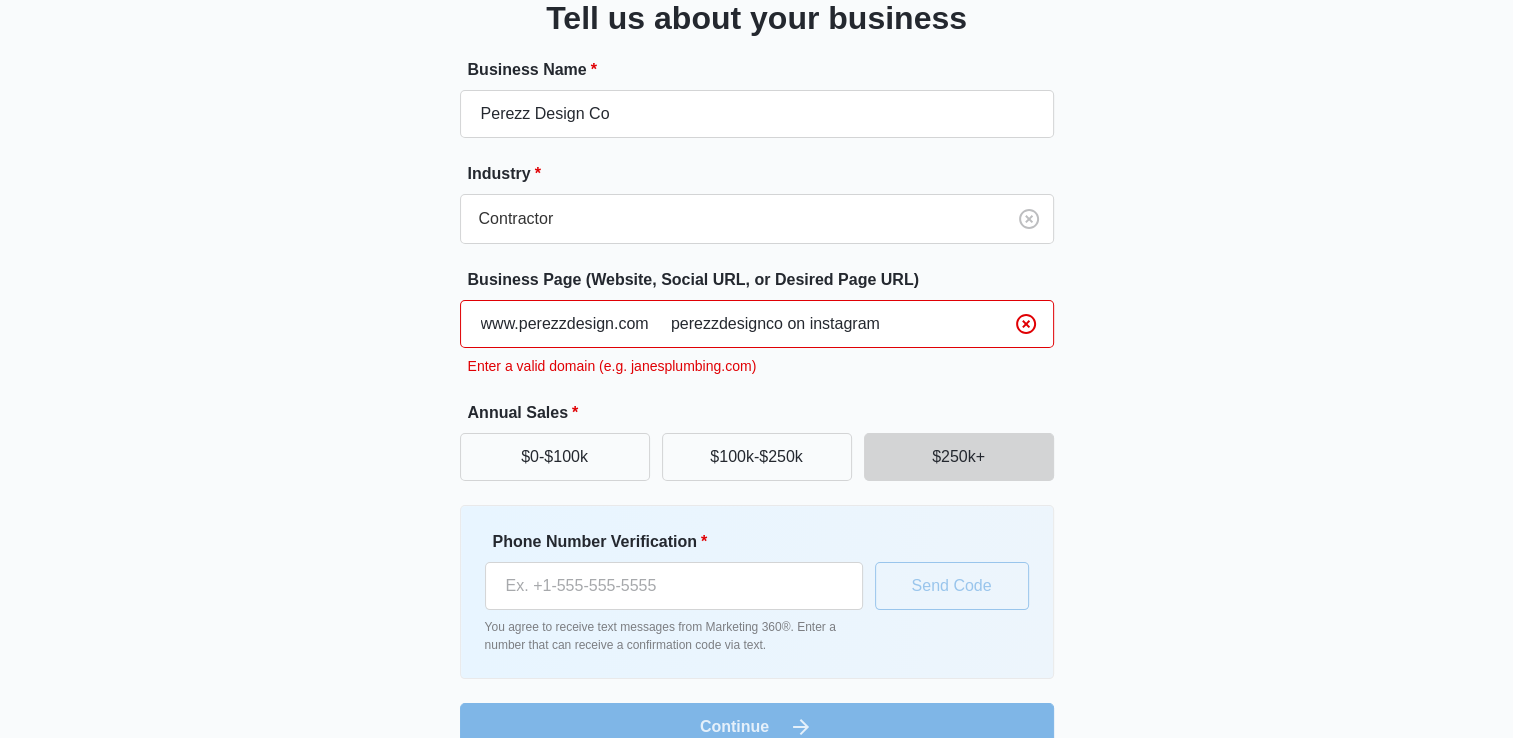 scroll, scrollTop: 185, scrollLeft: 0, axis: vertical 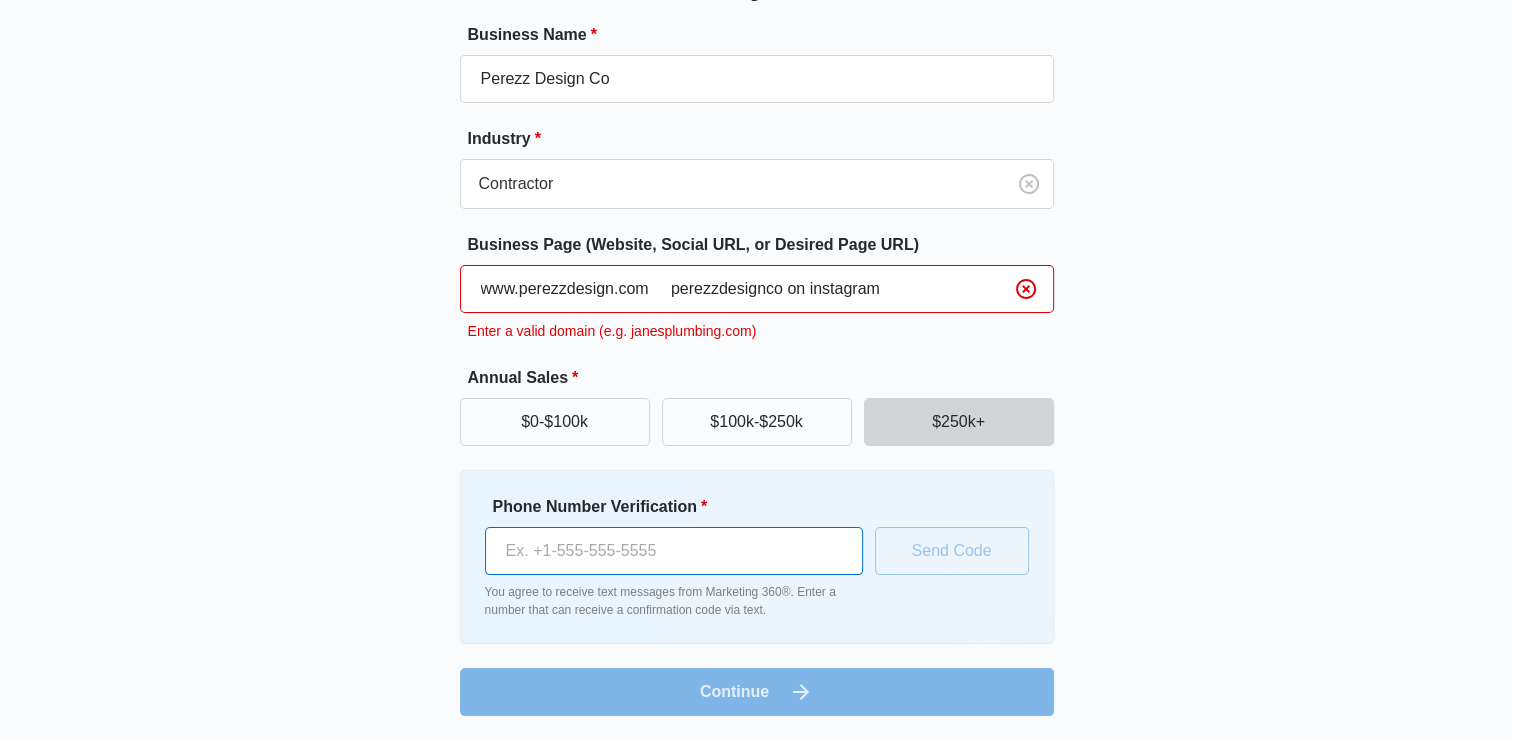 click on "Phone Number Verification *" at bounding box center (674, 551) 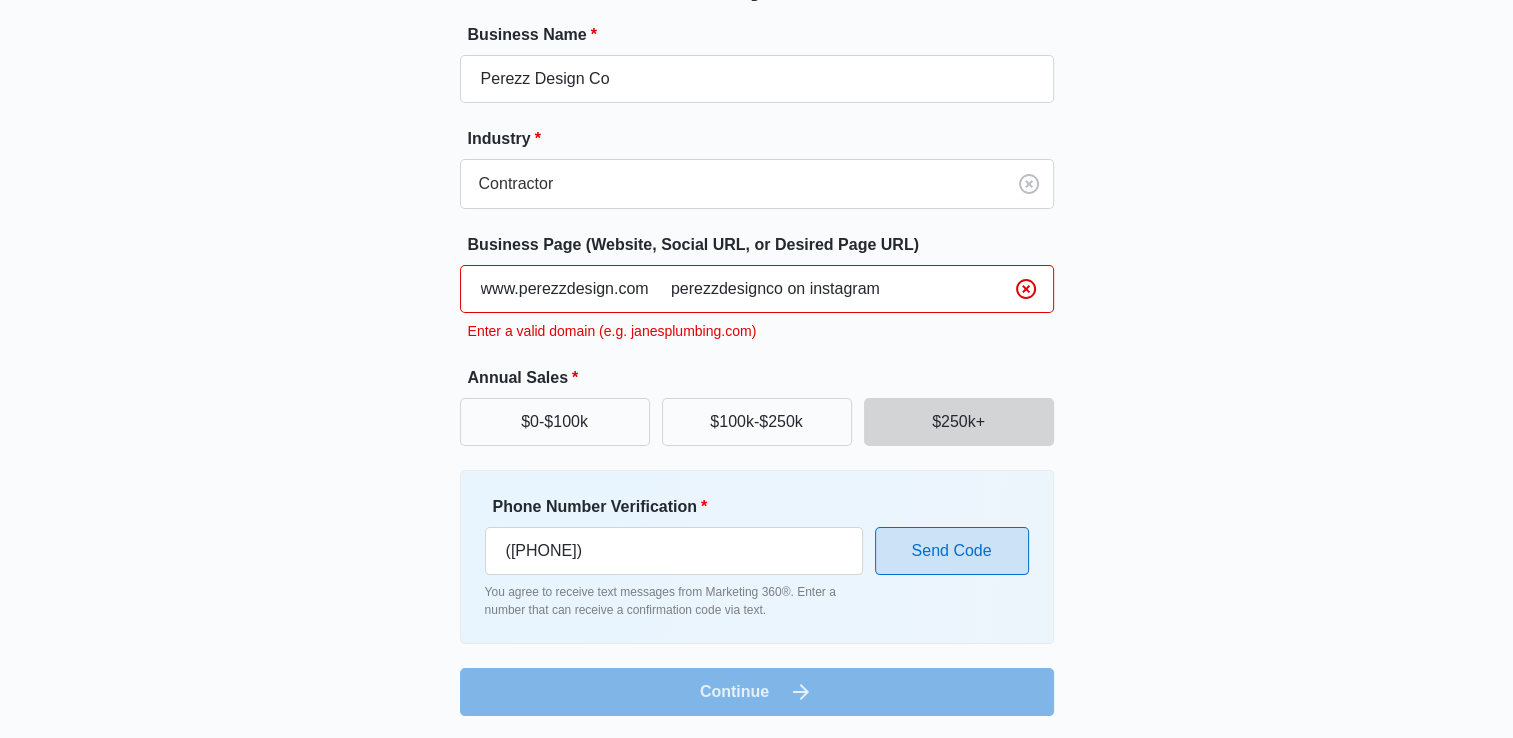 click on "Send Code" at bounding box center (952, 551) 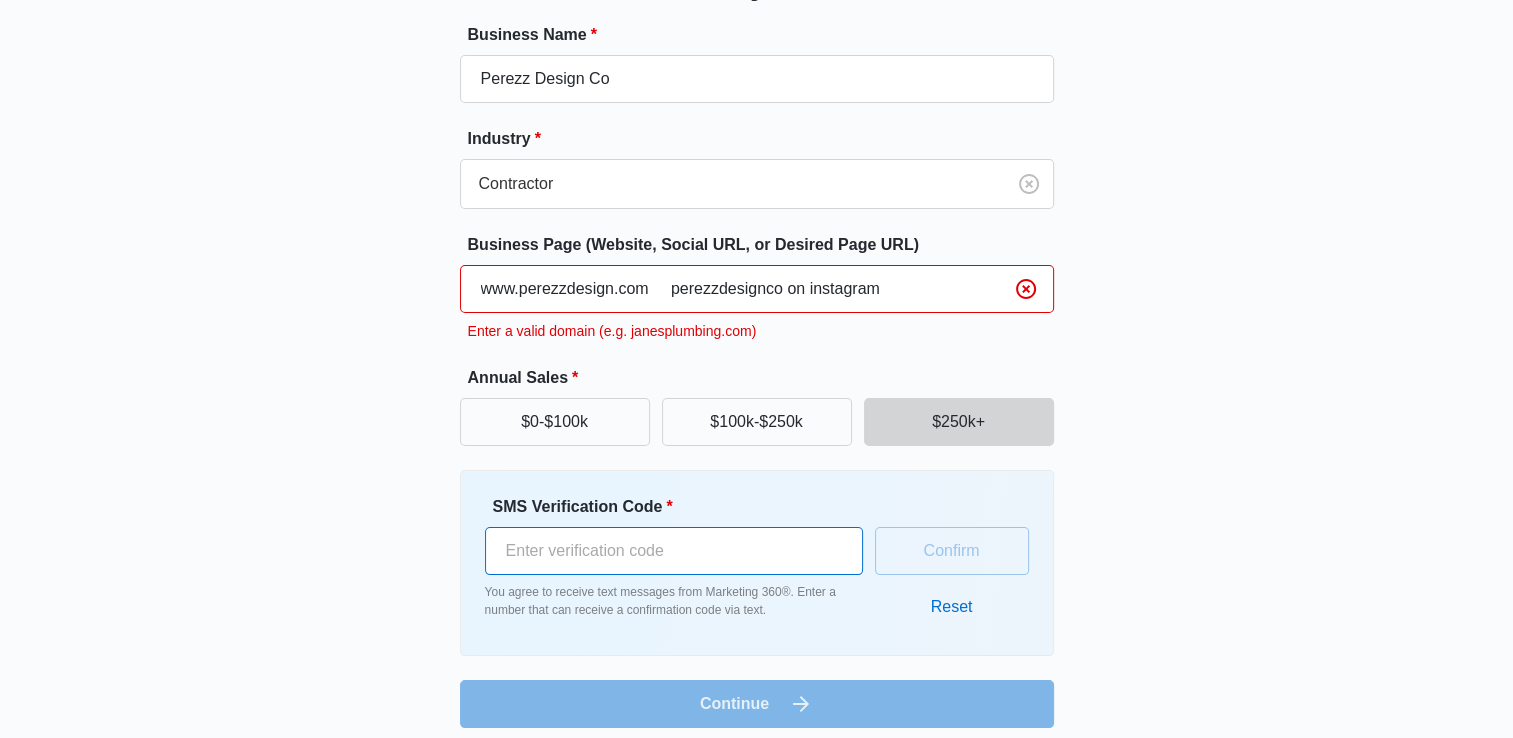 click on "SMS Verification Code *" at bounding box center (674, 551) 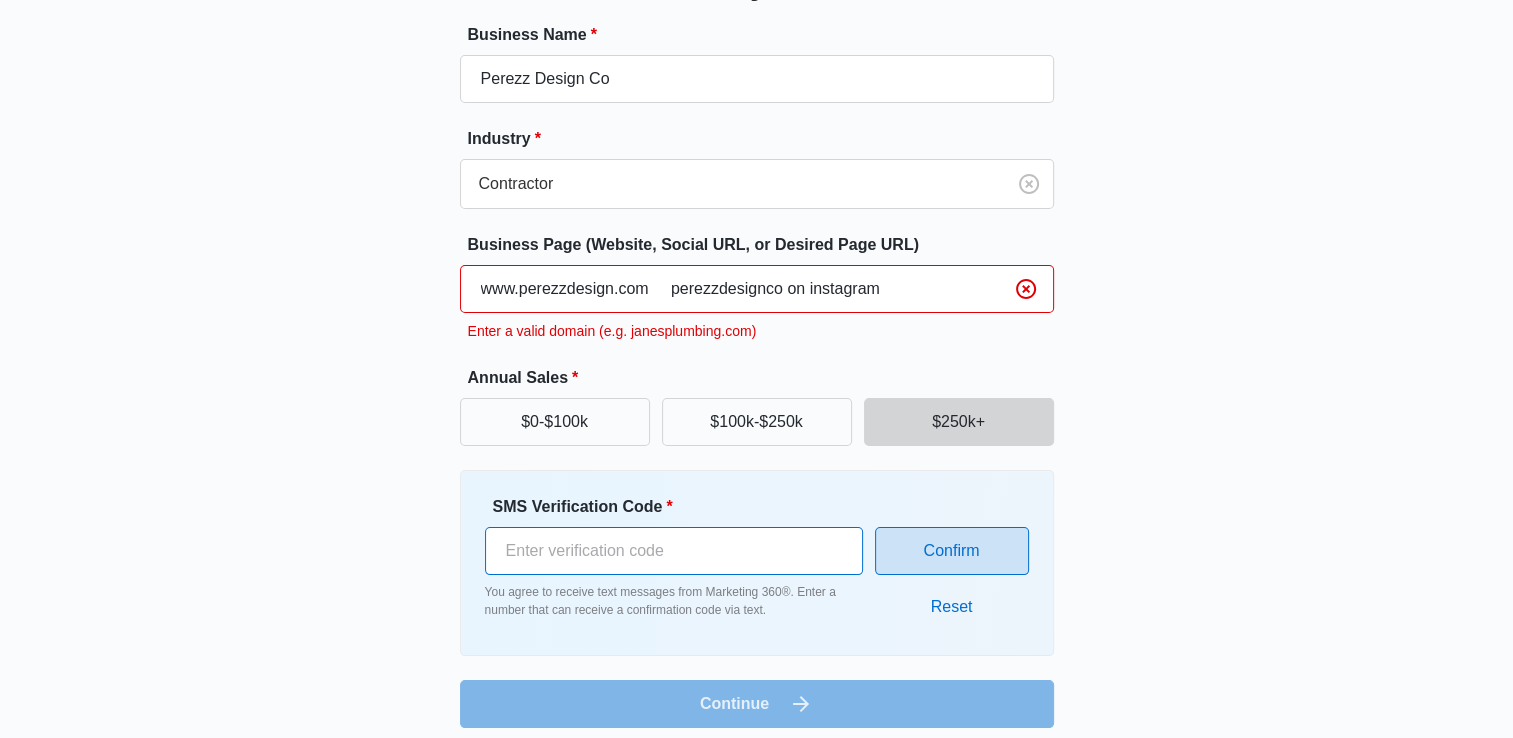type on "[NUMBER]" 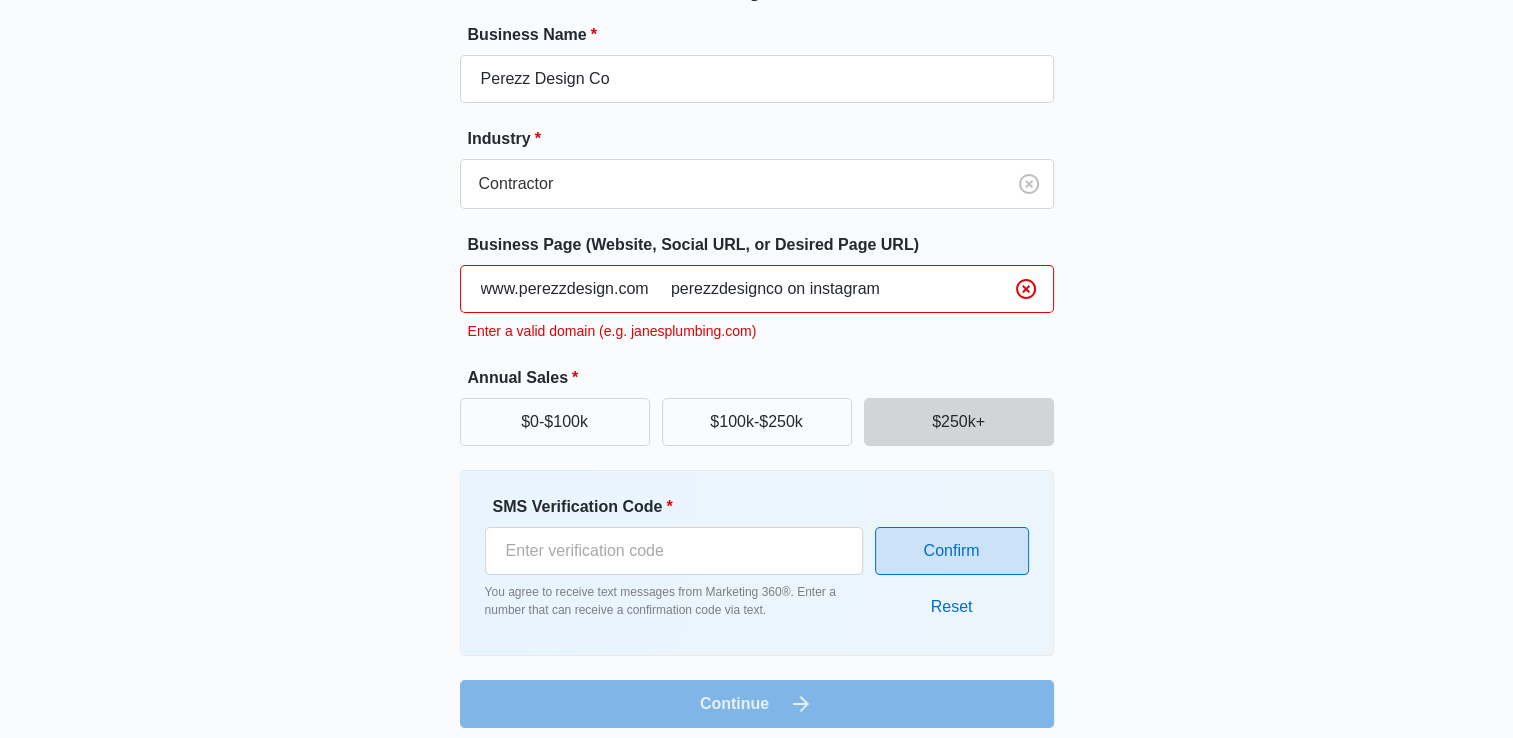 click on "Confirm" at bounding box center (952, 551) 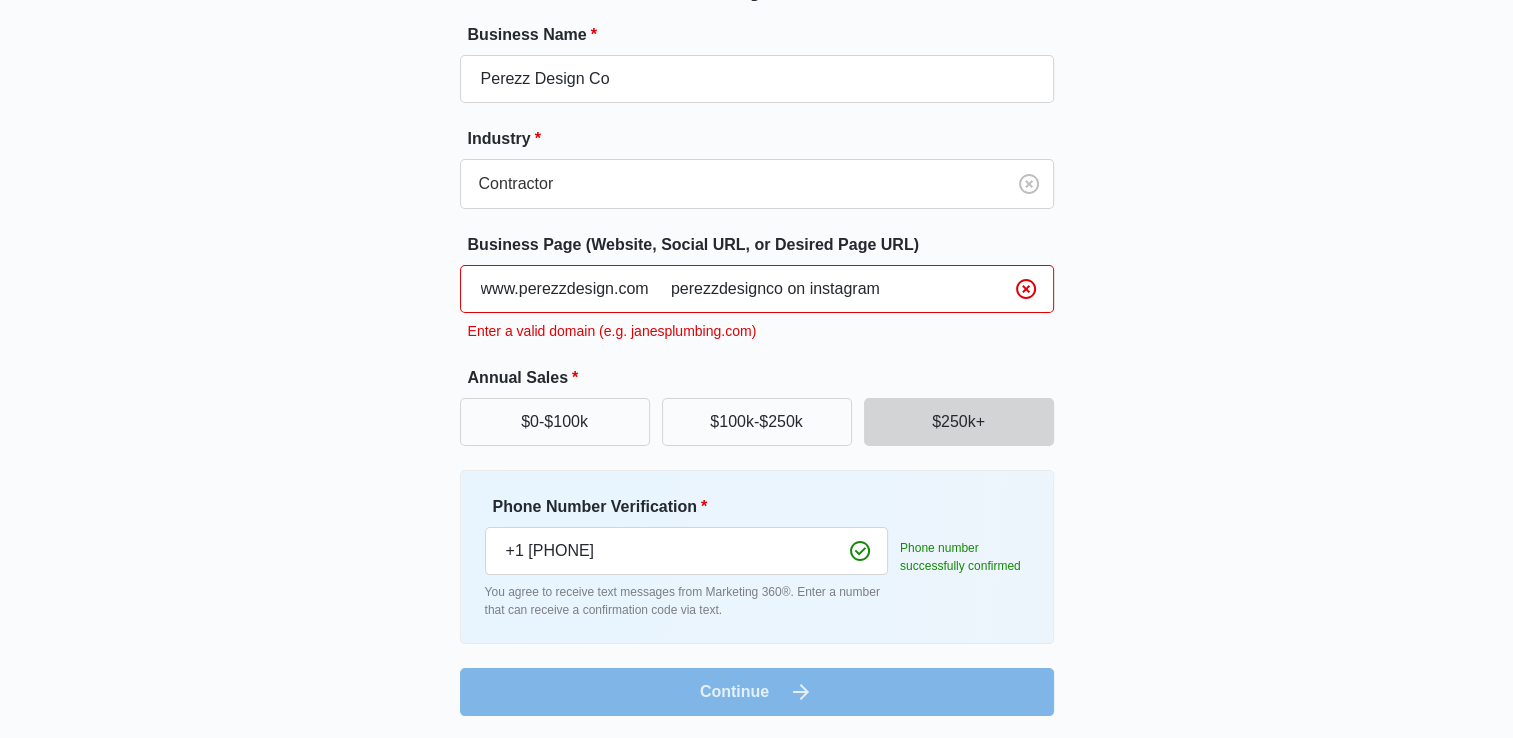 click on "www.perezzdesign.com     perezzdesignco on instagram" at bounding box center [757, 289] 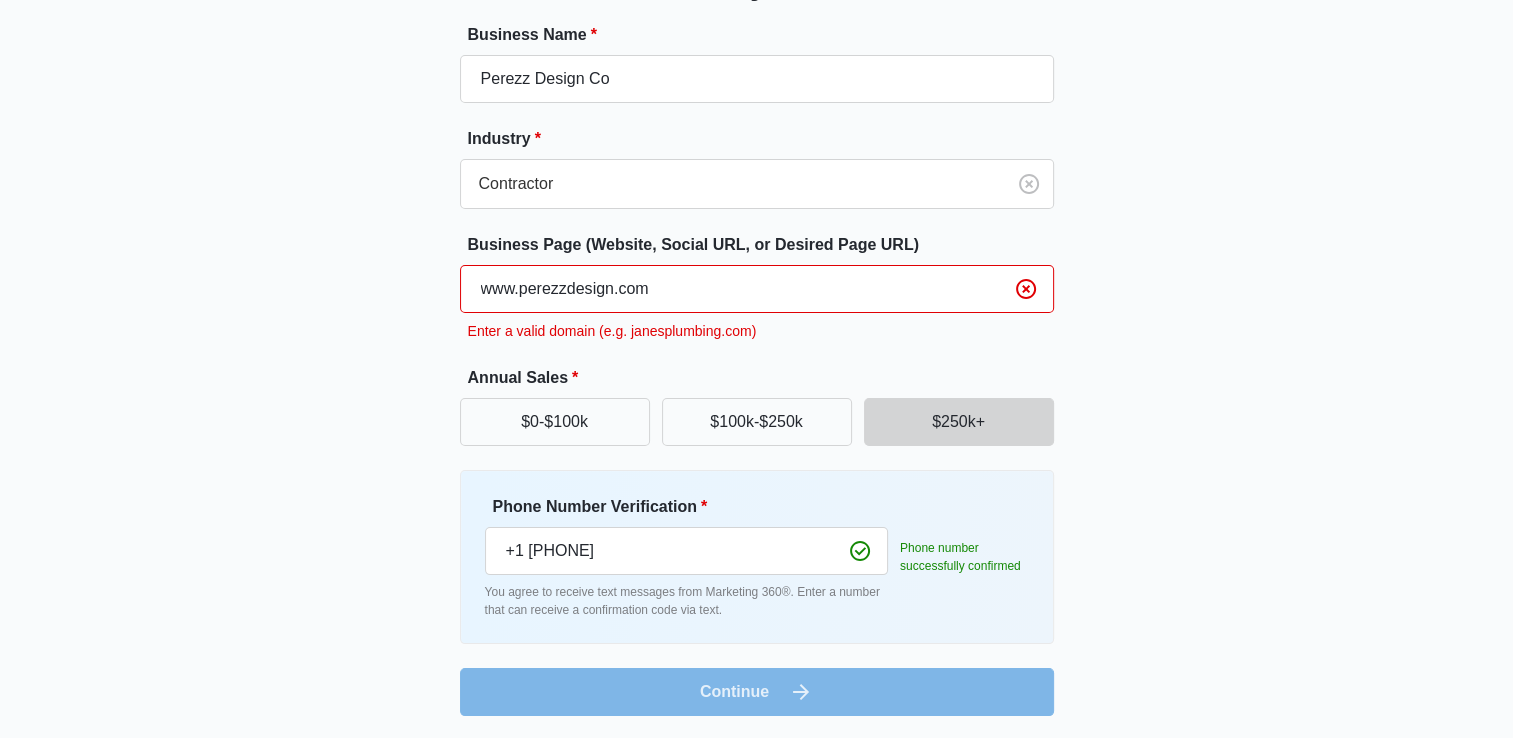 click on "Business Name * [LAST] Design Co Industry * Contractor Business Page (Website, Social URL, or Desired Page URL) www.perezzdesign.com Enter a valid domain (e.g. janesplumbing.com) Annual Sales * $0-$100k $100k-$250k $250k+ Phone Number Verification * +1 [PHONE] You agree to receive text messages from Marketing 360®. Enter a number that can receive a confirmation code via text. Phone number successfully confirmed Continue" at bounding box center [757, 369] 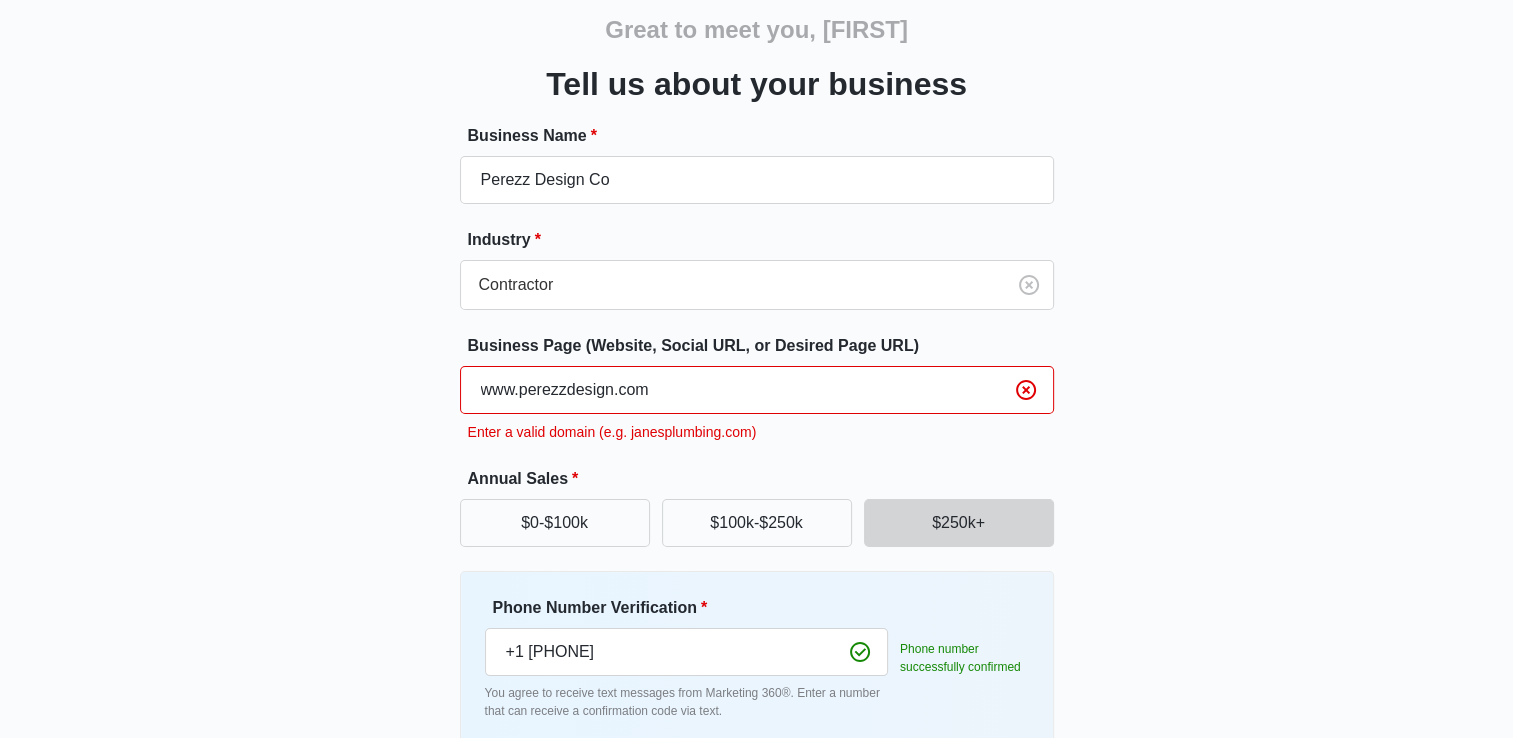 scroll, scrollTop: 83, scrollLeft: 0, axis: vertical 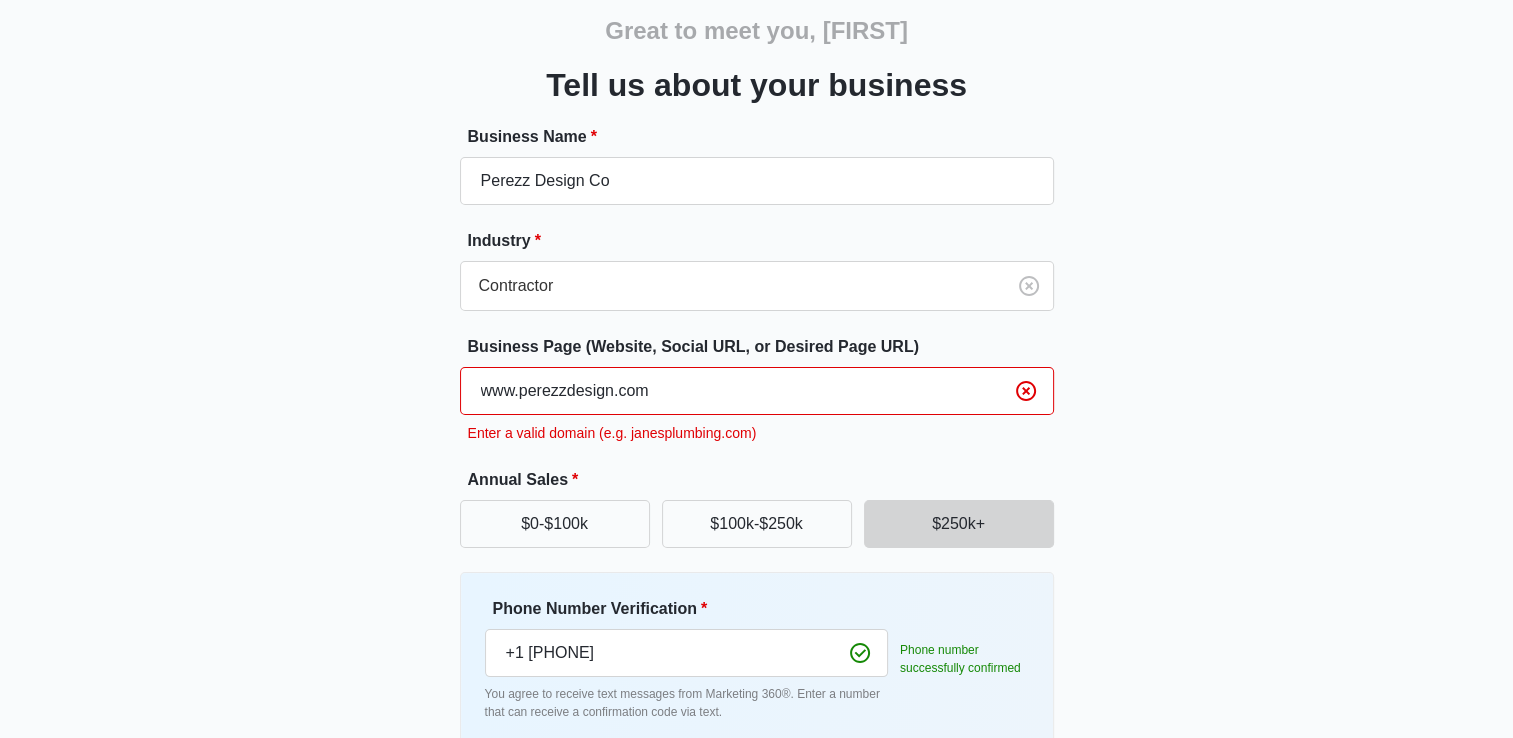 click on "www.perezzdesign.com" at bounding box center [757, 391] 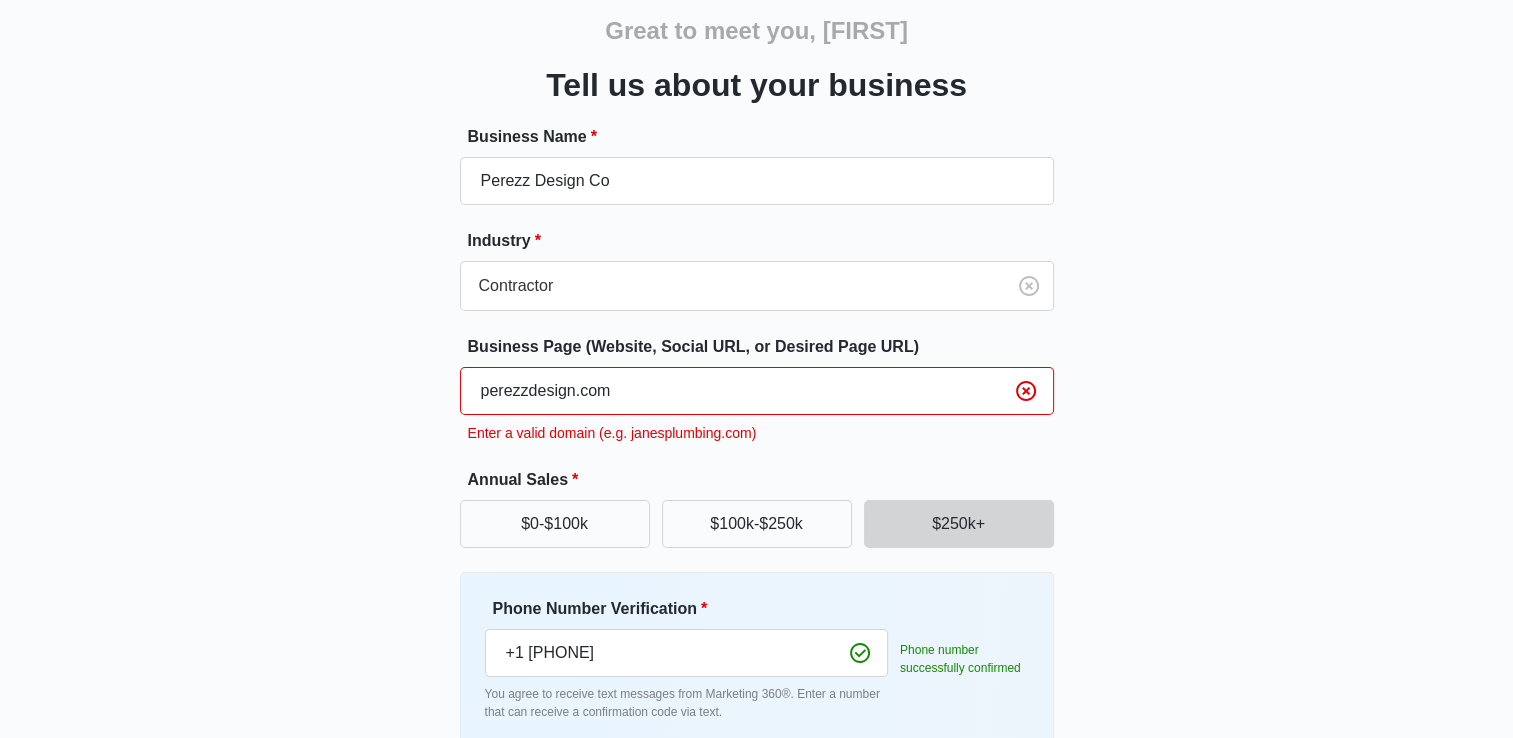 scroll, scrollTop: 185, scrollLeft: 0, axis: vertical 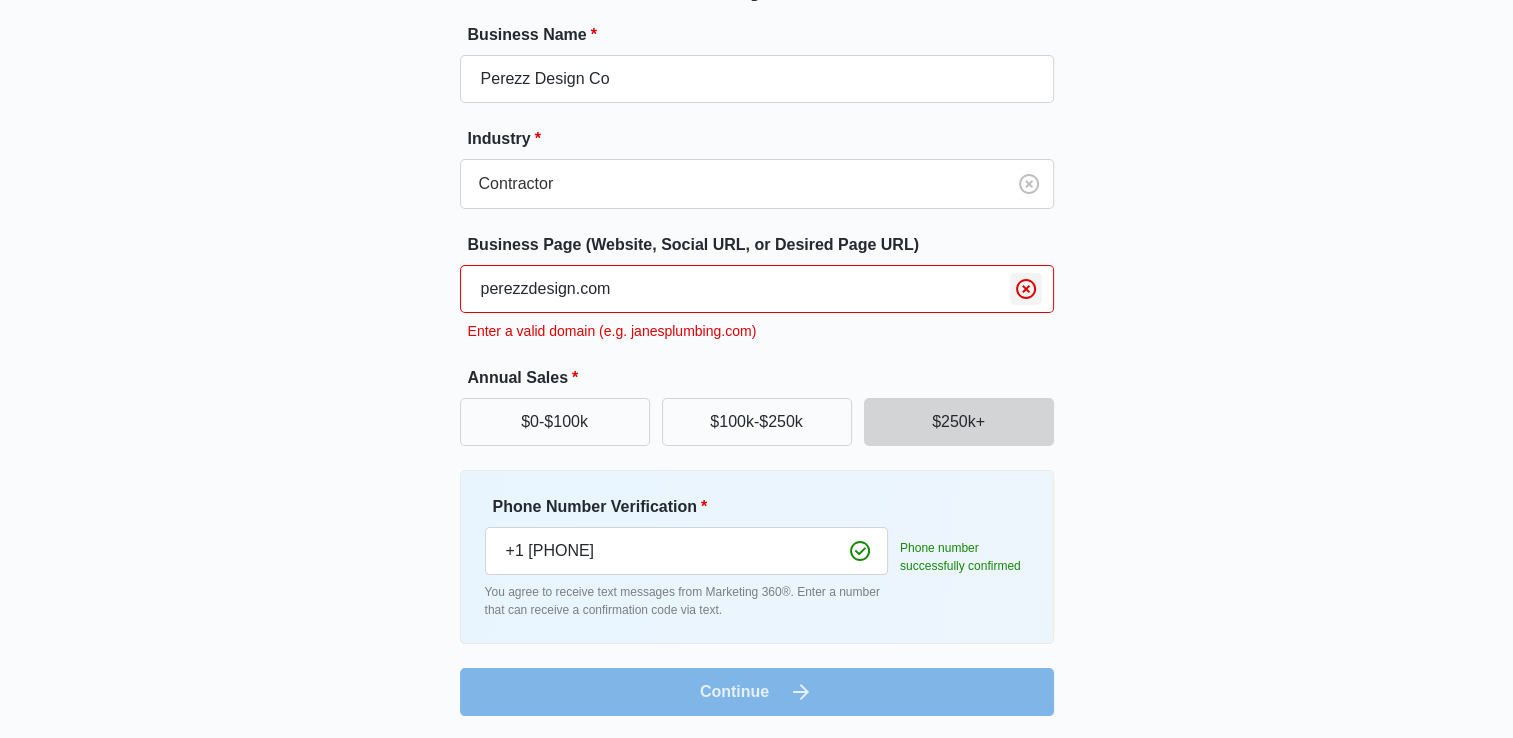 type on "perezzdesign.com" 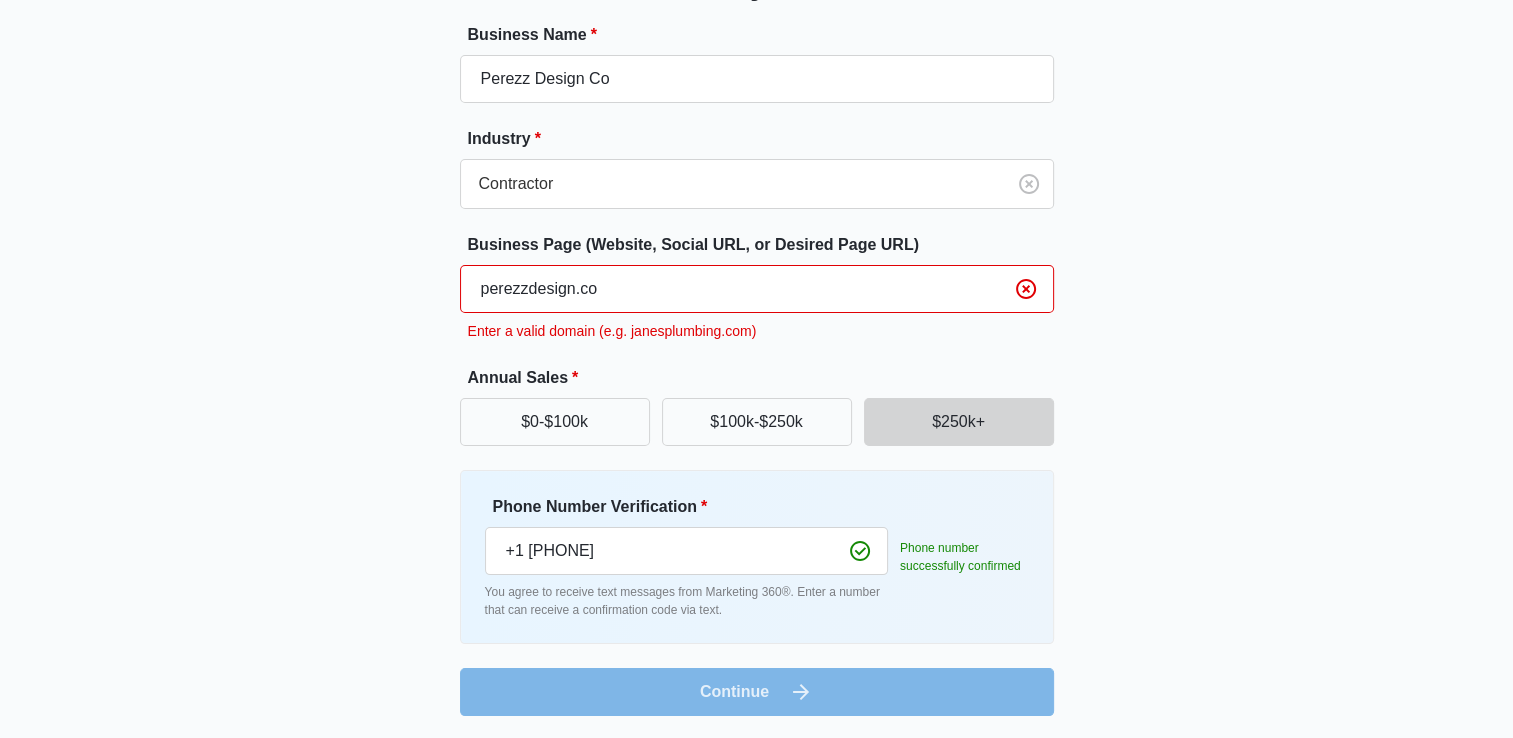 scroll, scrollTop: 156, scrollLeft: 0, axis: vertical 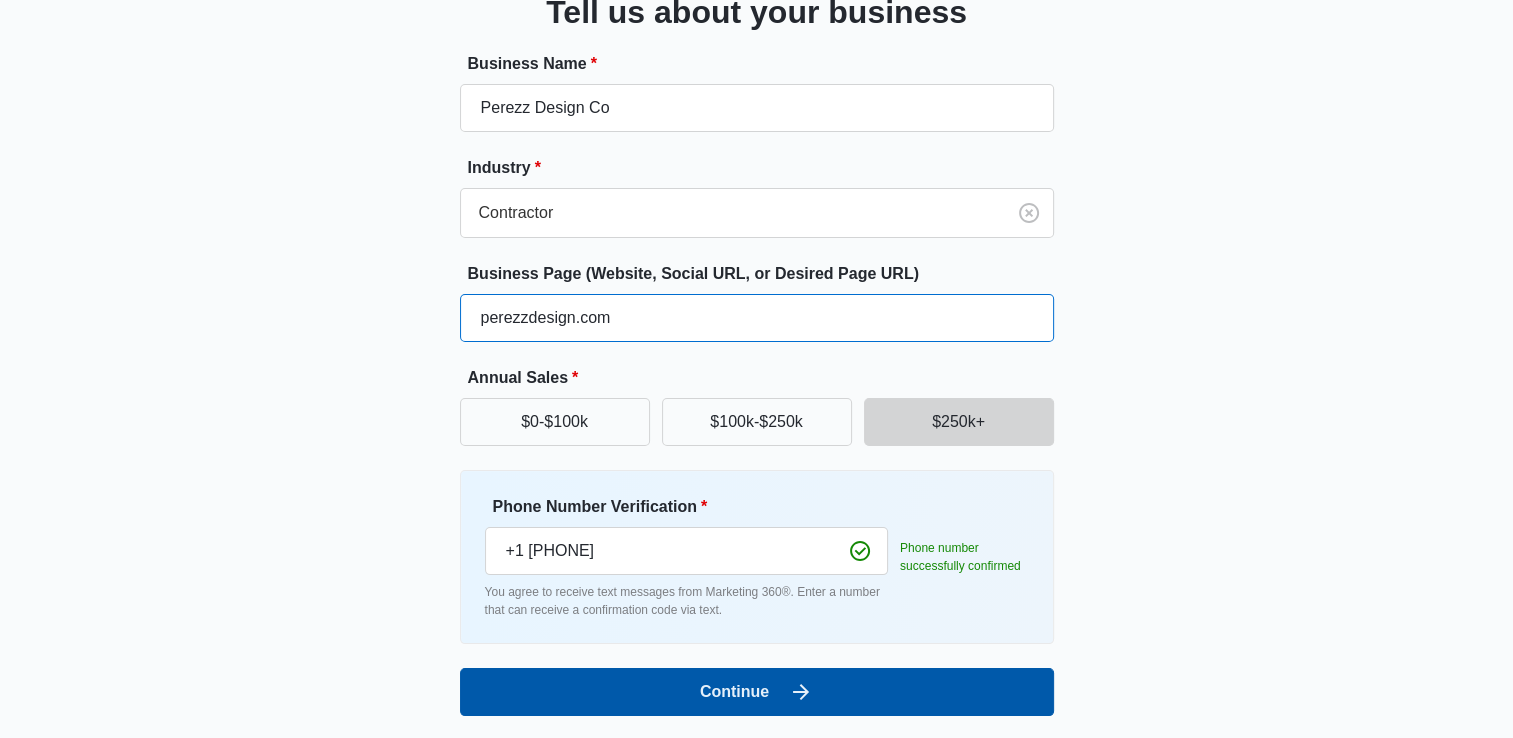 type on "perezzdesign.com" 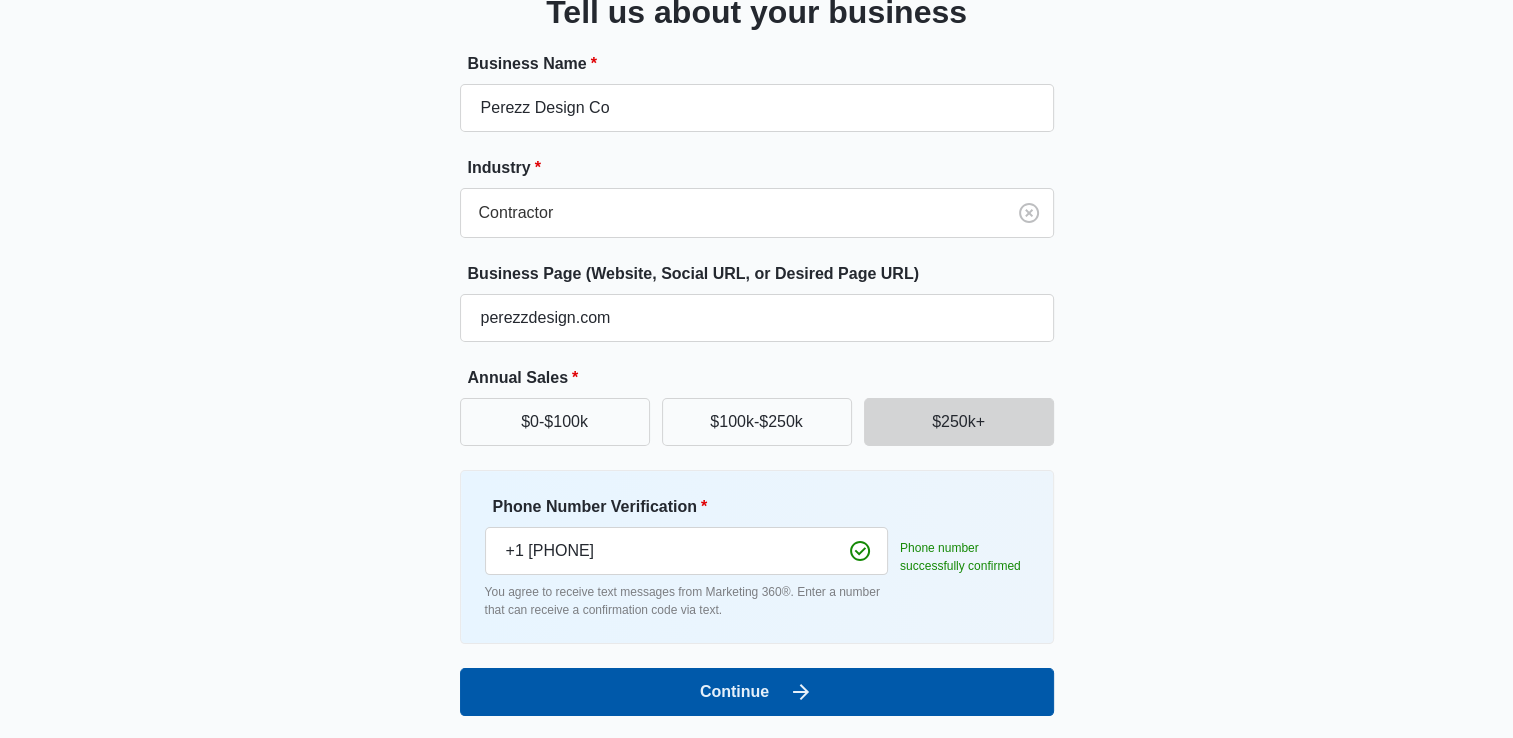 click on "Continue" at bounding box center [757, 692] 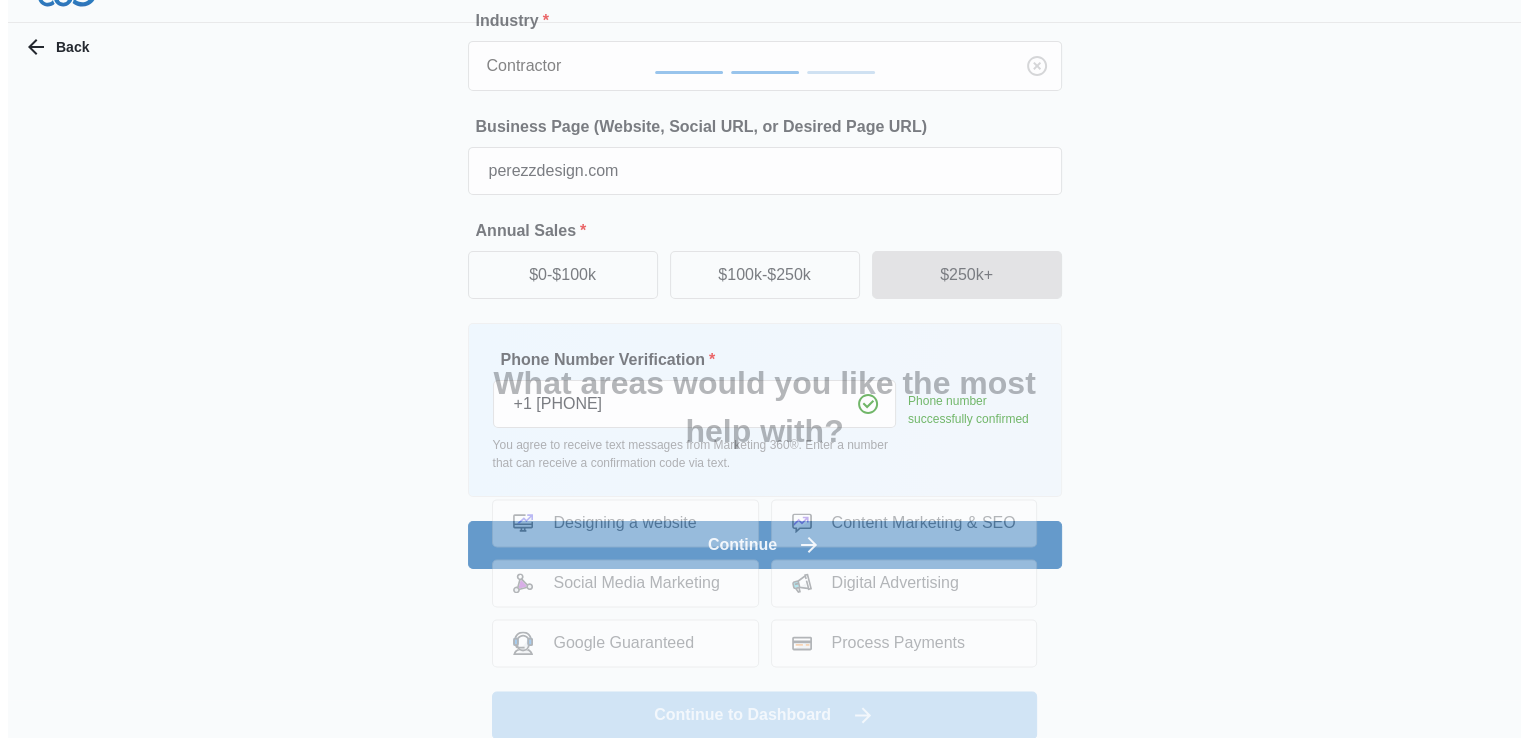 scroll, scrollTop: 0, scrollLeft: 0, axis: both 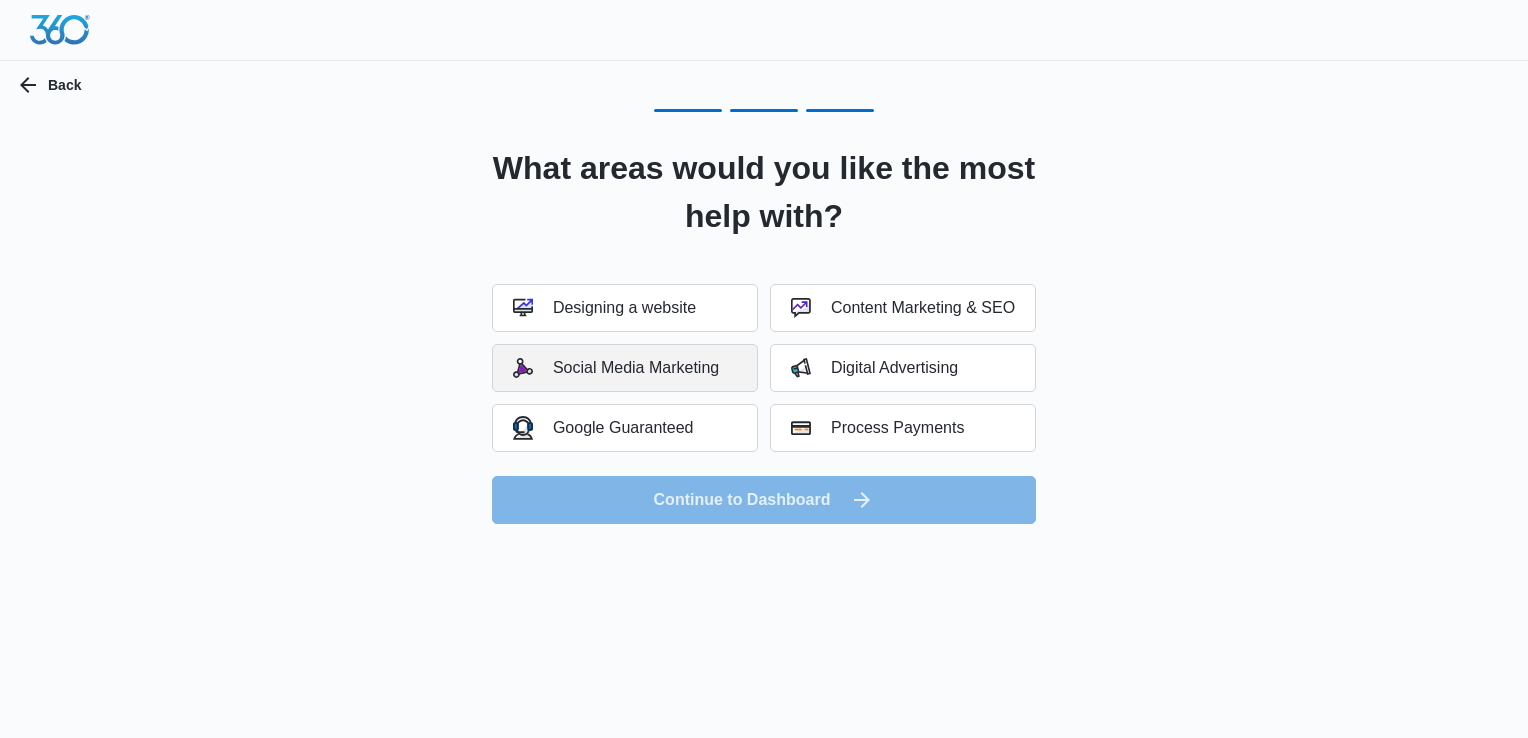 click on "Social Media Marketing" at bounding box center (616, 368) 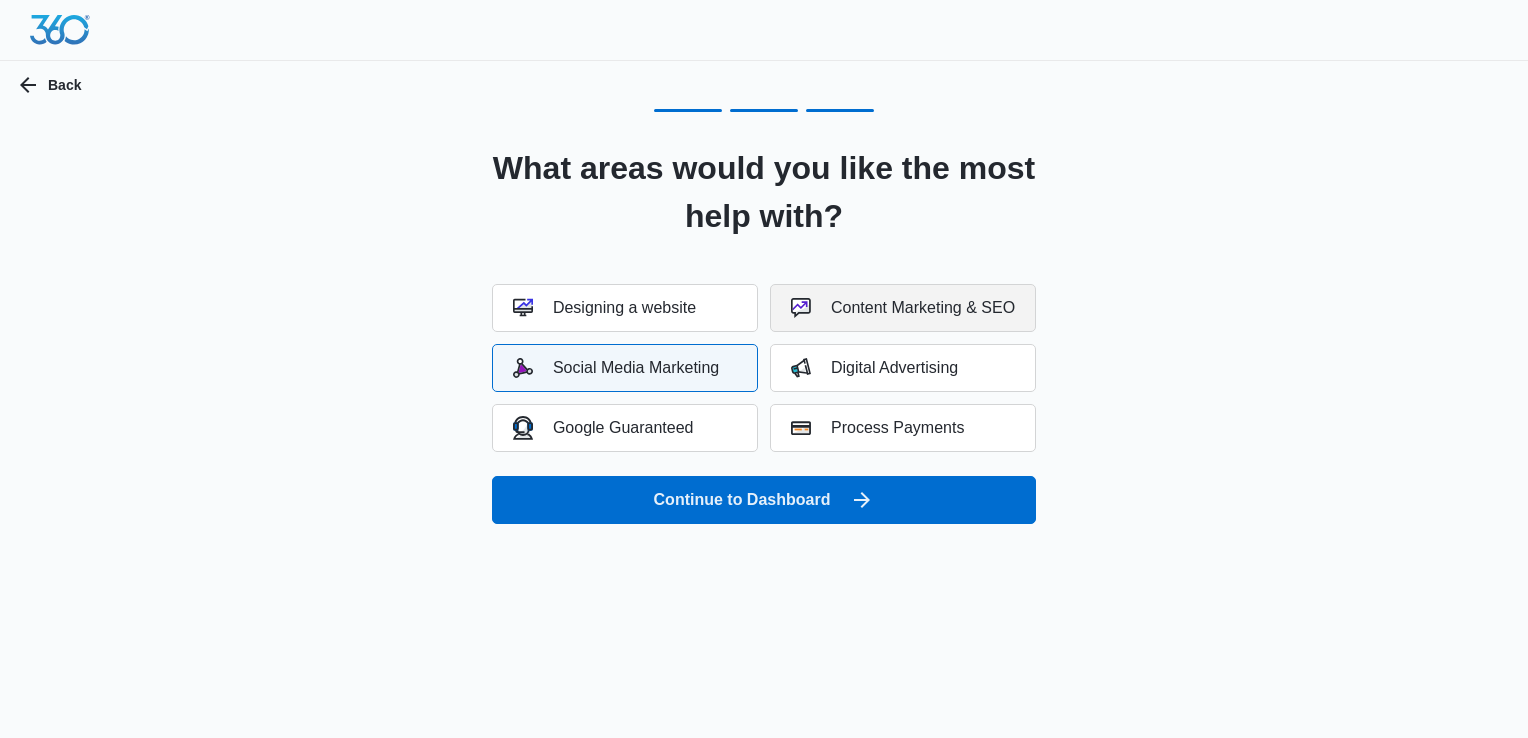 click on "Content Marketing & SEO" at bounding box center [903, 308] 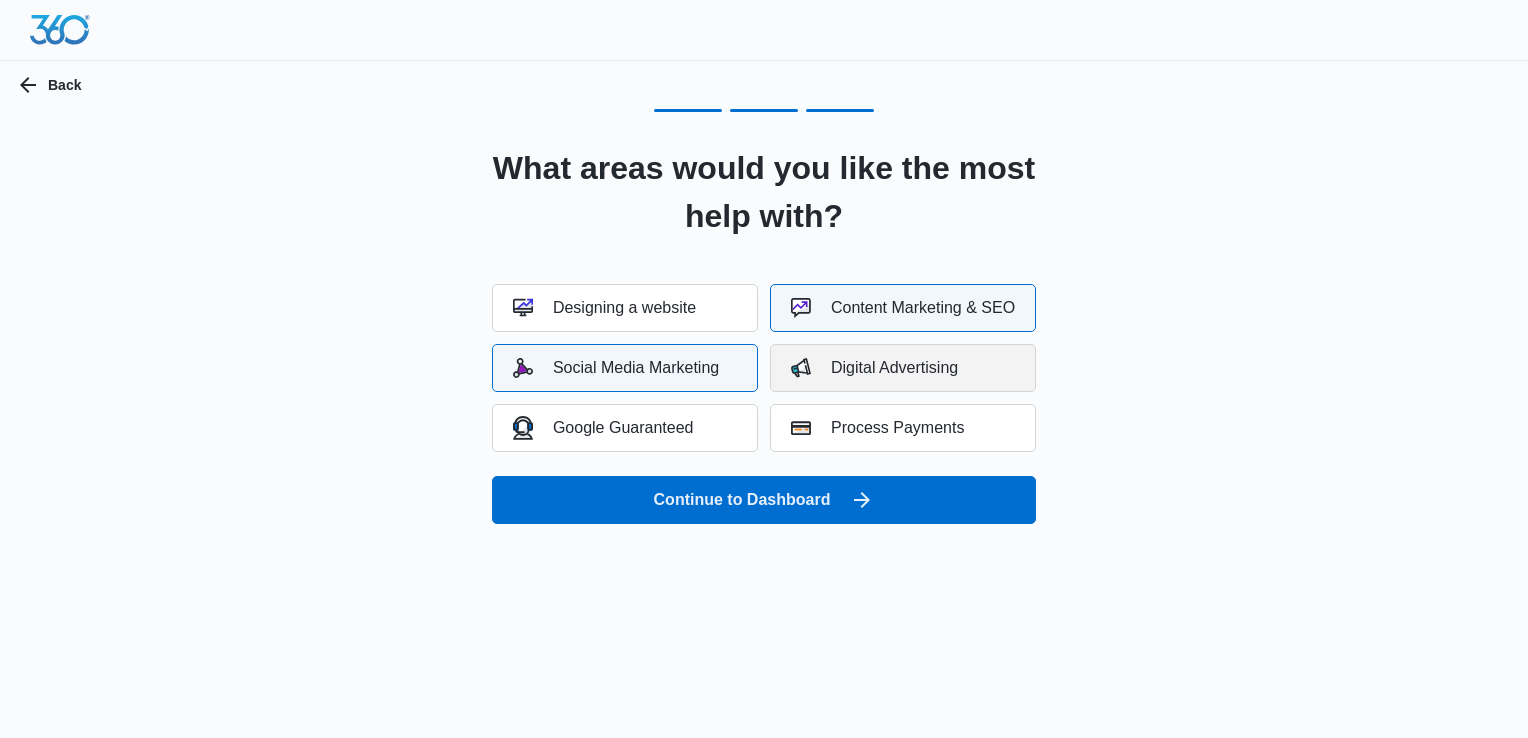 click on "Digital Advertising" at bounding box center (874, 368) 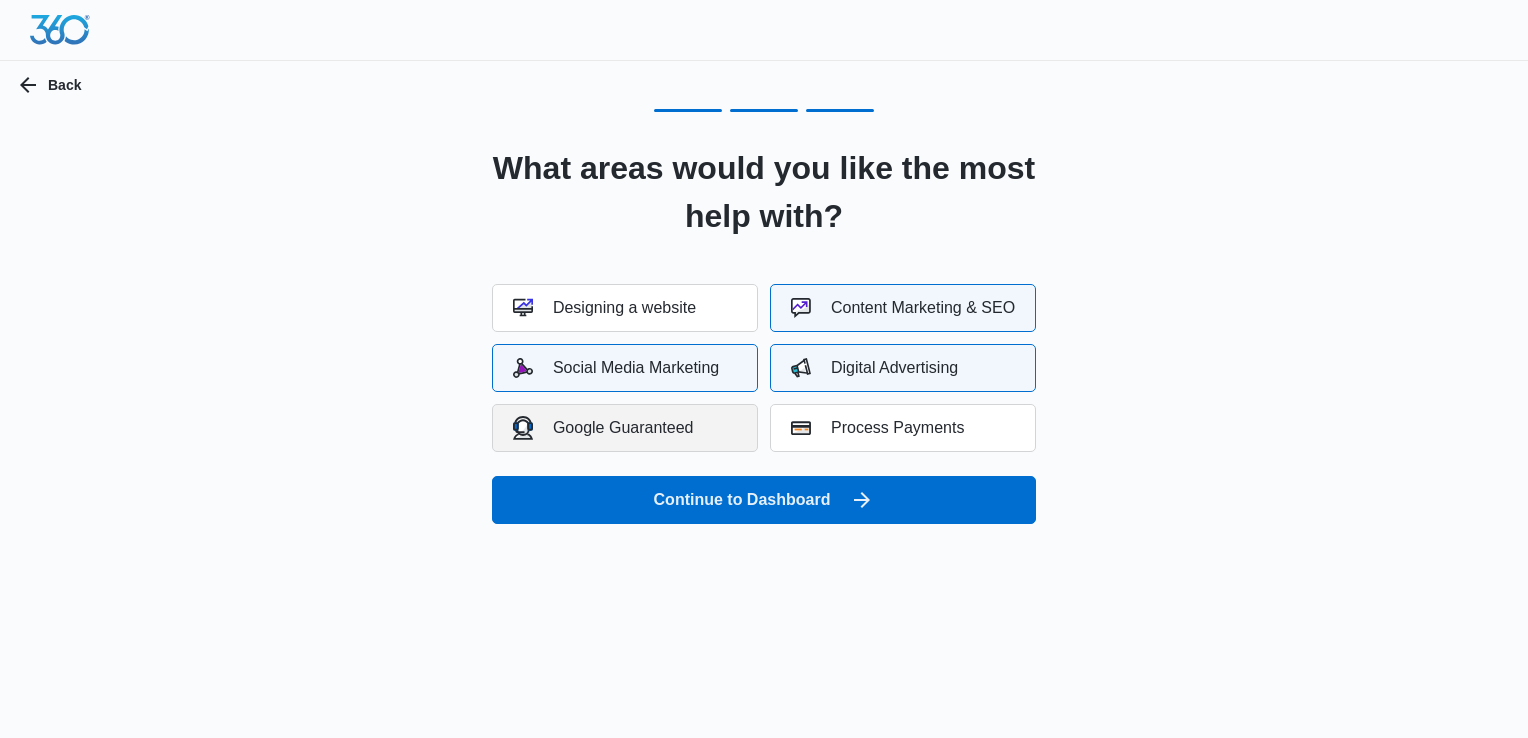 click on "Google Guaranteed" at bounding box center [603, 427] 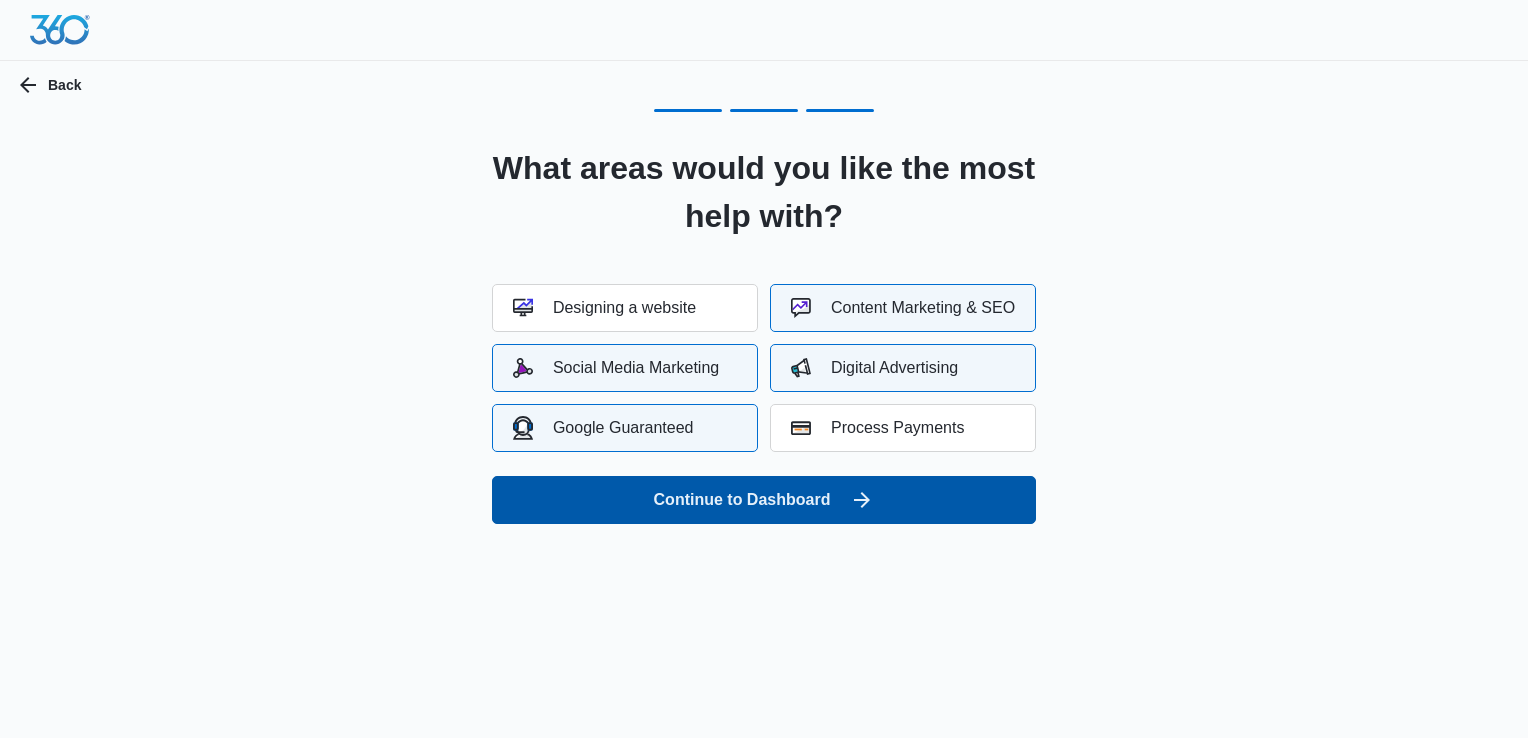 click on "Continue to Dashboard" at bounding box center (764, 500) 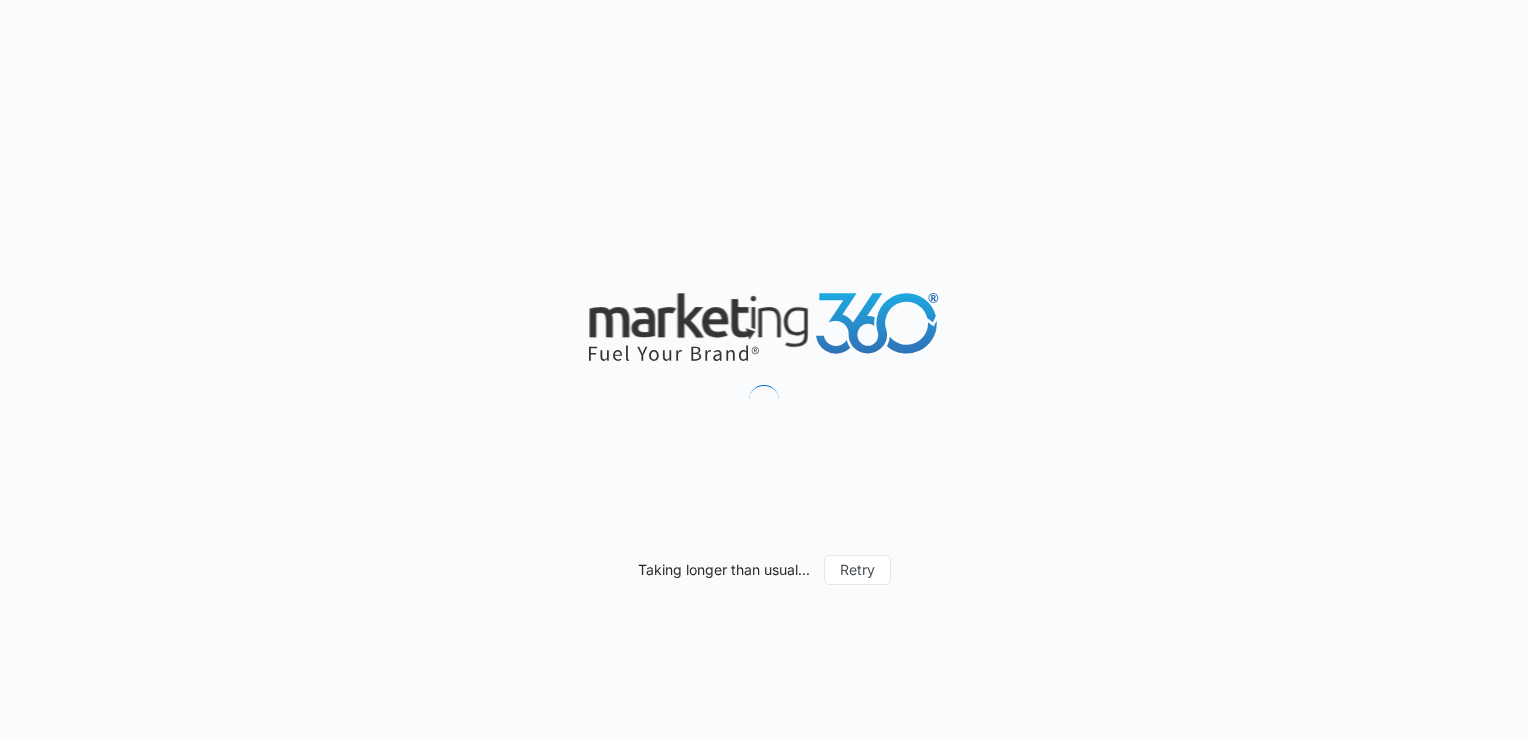 scroll, scrollTop: 0, scrollLeft: 0, axis: both 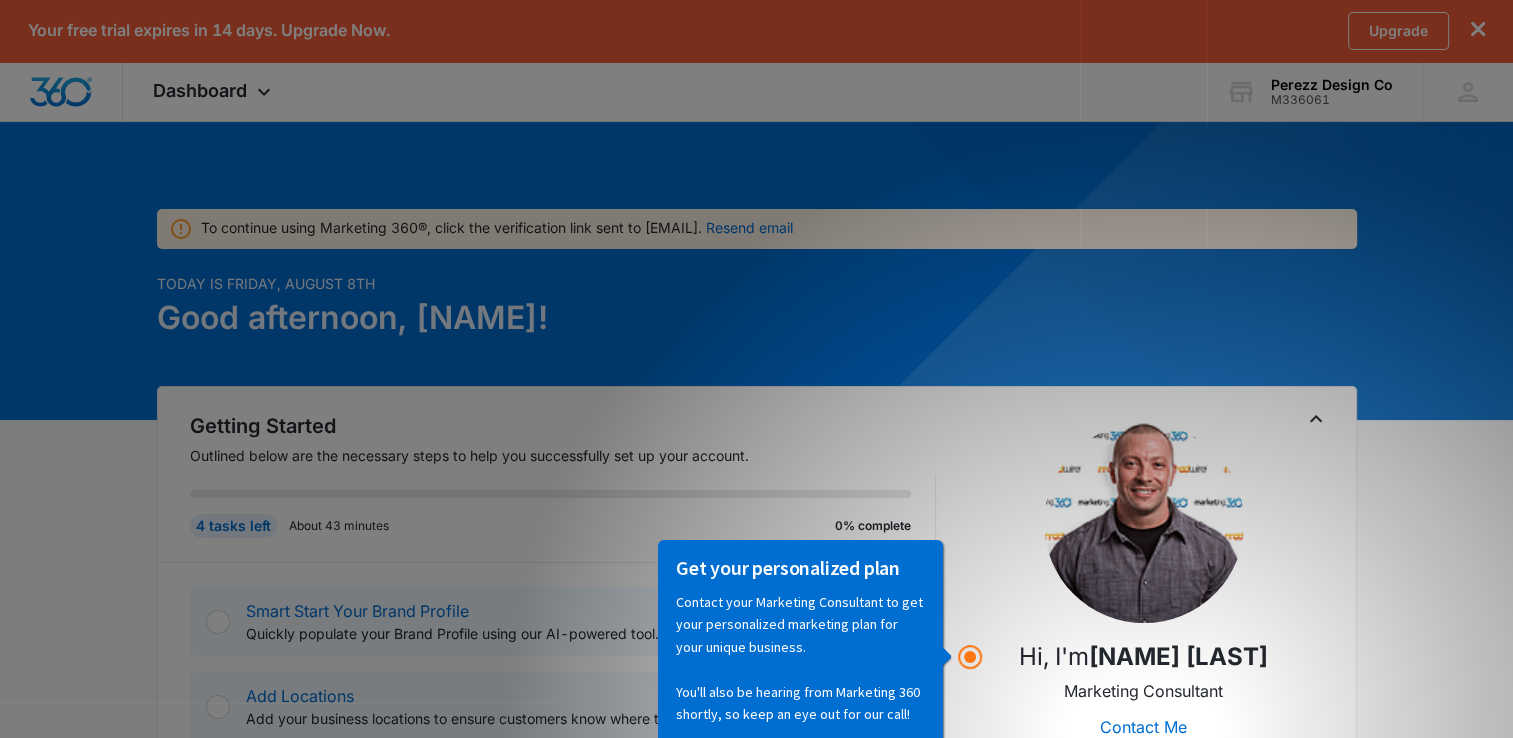 click on "To continue using Marketing 360®, click the verification link sent to [EMAIL].   Resend email Today is [DAY], [MONTH] [DATE]th Good afternoon, [NAME]! Getting Started Outlined below are the necessary steps to help you successfully set up your account. 4 tasks left About 43 minutes 0% complete Smart Start Your Brand Profile Quickly populate your Brand Profile using our AI-powered tool. About 10 minutes Add Locations Add your business locations to ensure customers know where to find you. About 3 minutes Add Contacts Store customer details and effortlessly communicate with them. About 15 minutes Set Up Payments Create invoices, subscriptions, and process one-time sales online. Download the free mobile app to process transactions via Apple Pay. About 15 minutes Hi, I'm  [NAME] [LAST] Marketing Consultant Contact Me View Plans & Pricing Intro Video Marketing 360® gives you the tools to scale your business. Watch Video Marketing 360® Applications Customize Reputation Websites Forms CRM Shop Payments GP" at bounding box center (756, 1037) 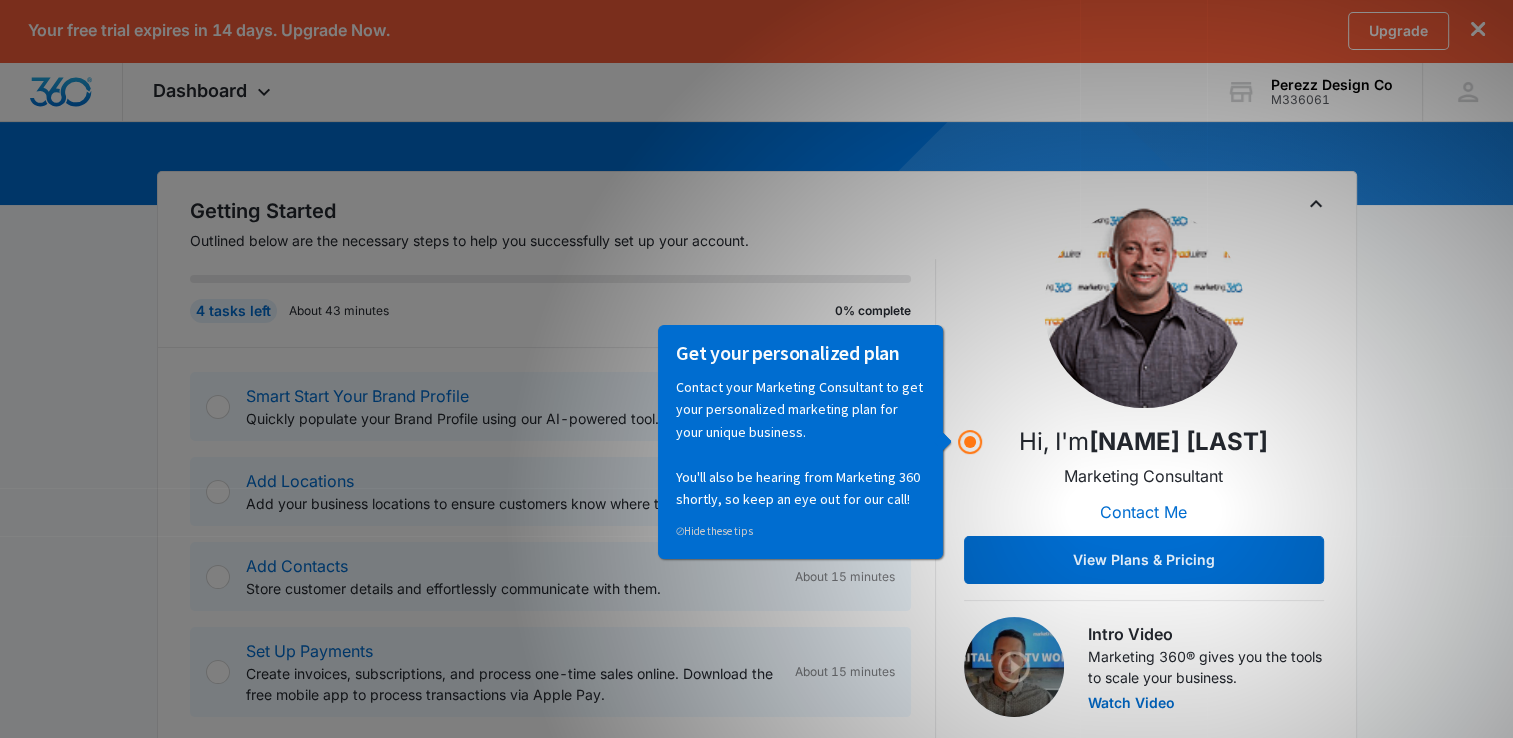 scroll, scrollTop: 216, scrollLeft: 0, axis: vertical 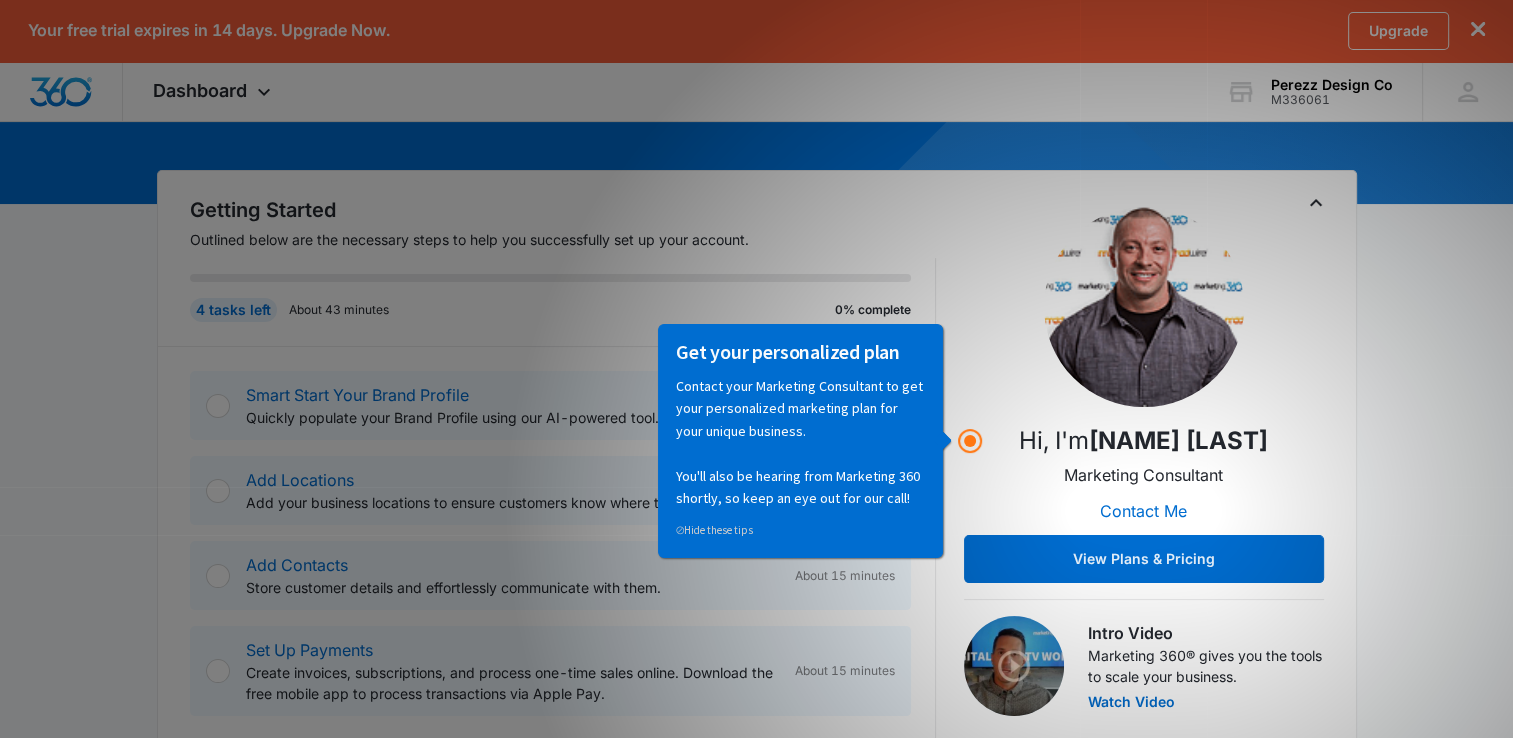 click at bounding box center (218, 406) 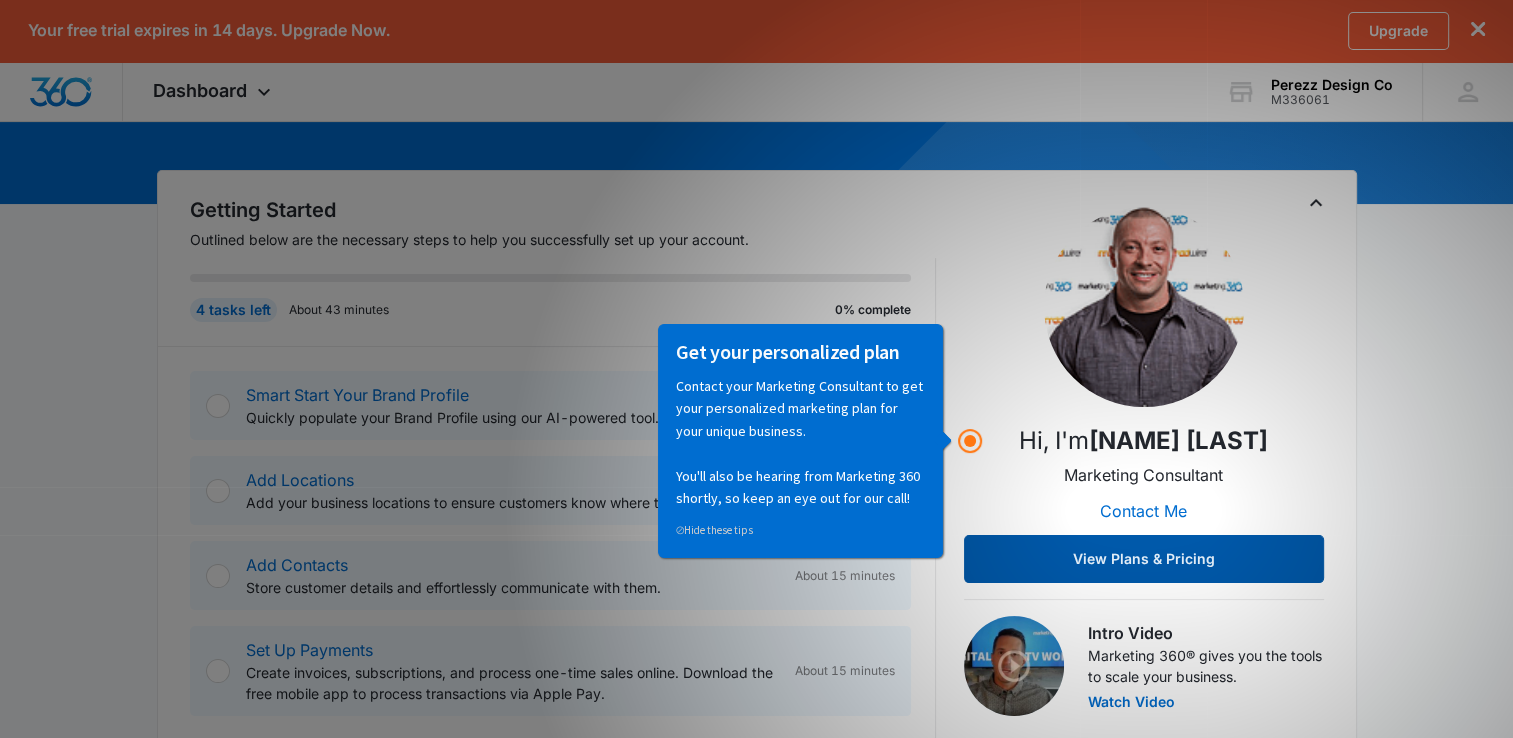 click on "View Plans & Pricing" at bounding box center [1144, 559] 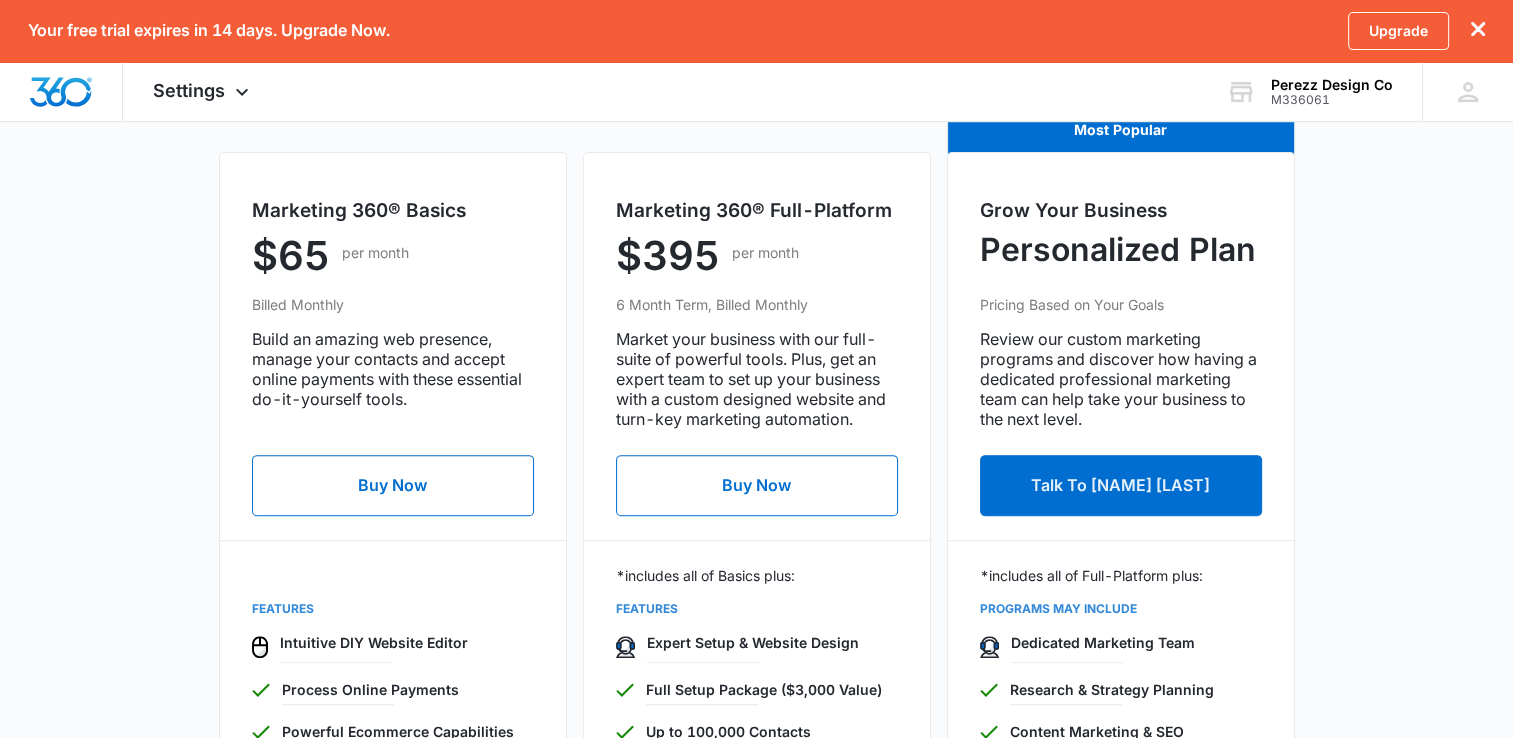scroll, scrollTop: 674, scrollLeft: 0, axis: vertical 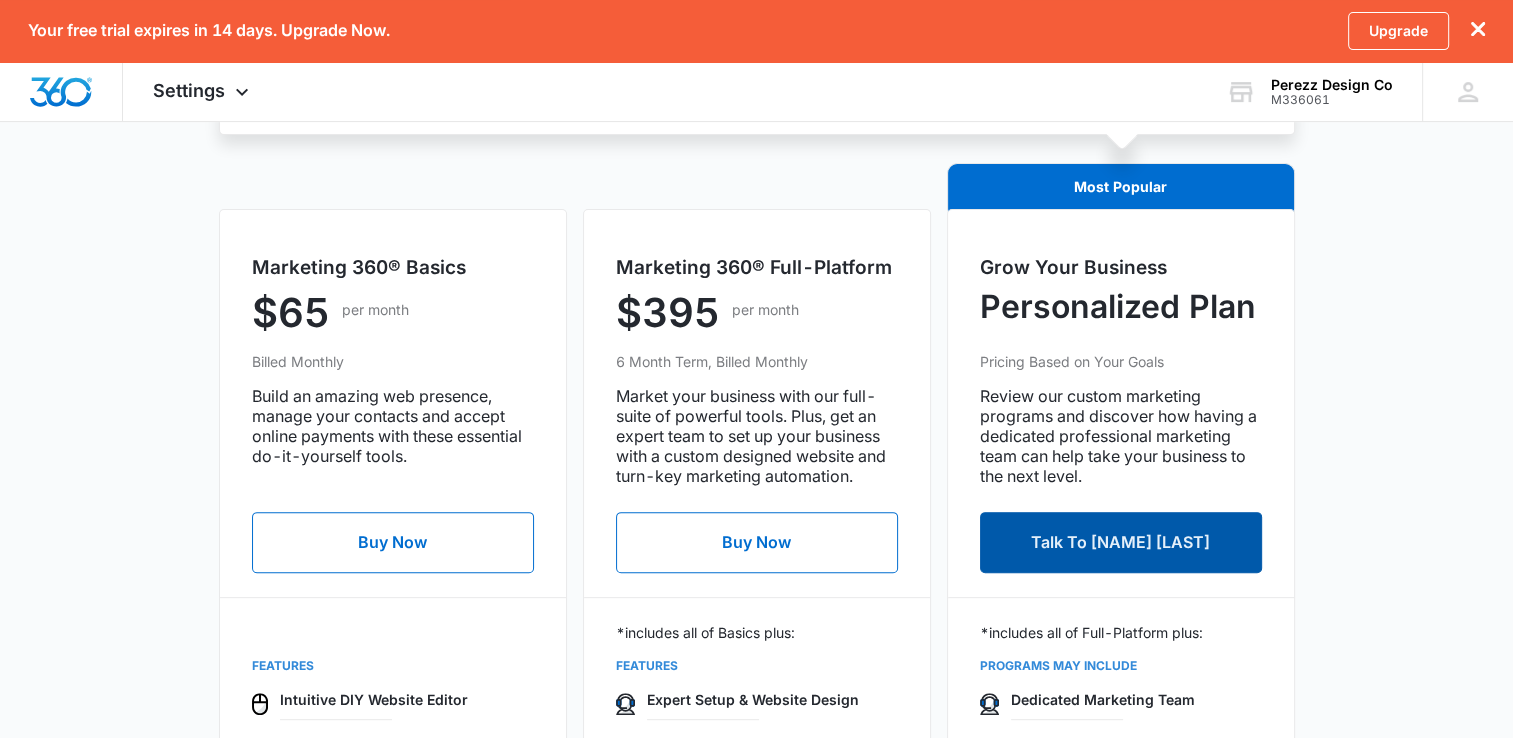 click on "Talk To Matt Sheffer" at bounding box center (1121, 542) 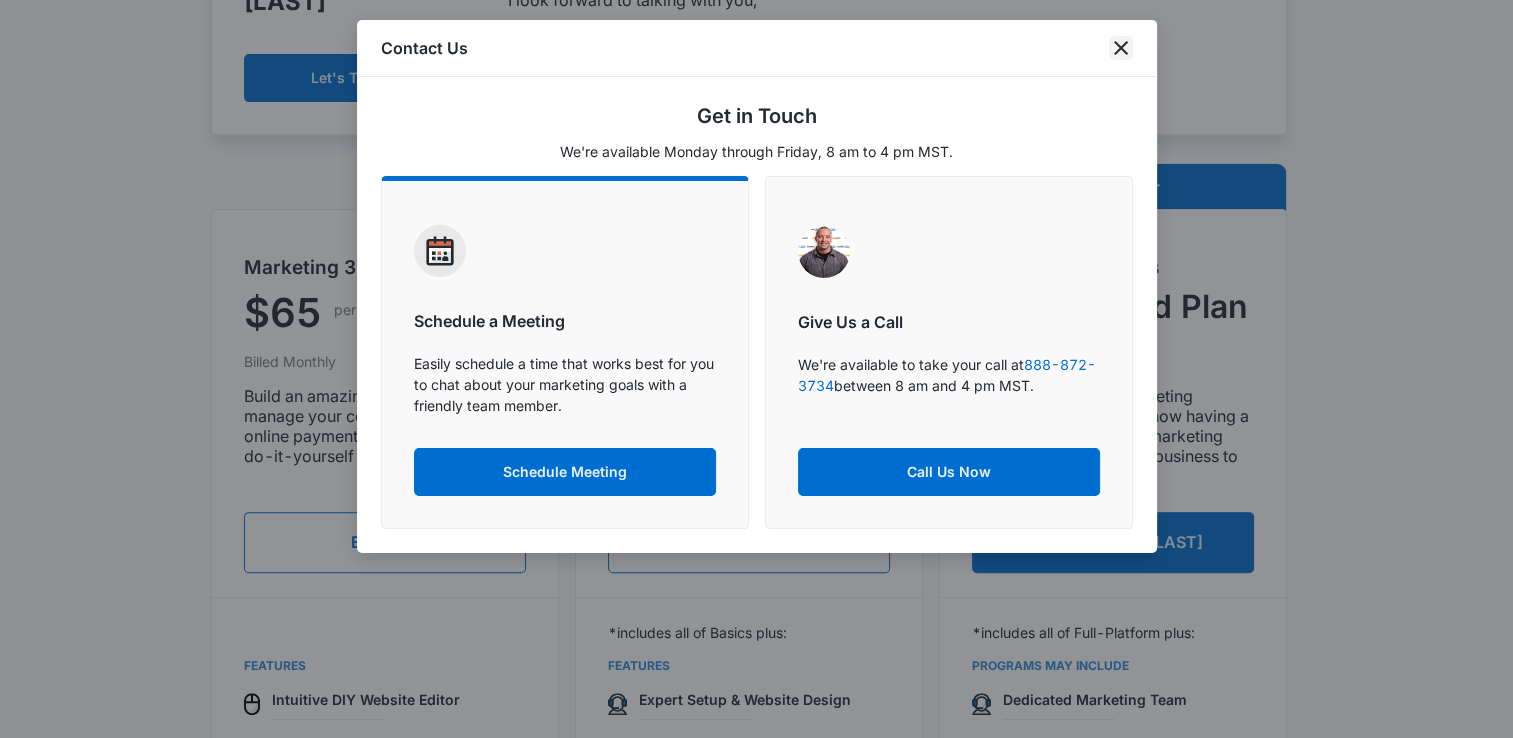 click 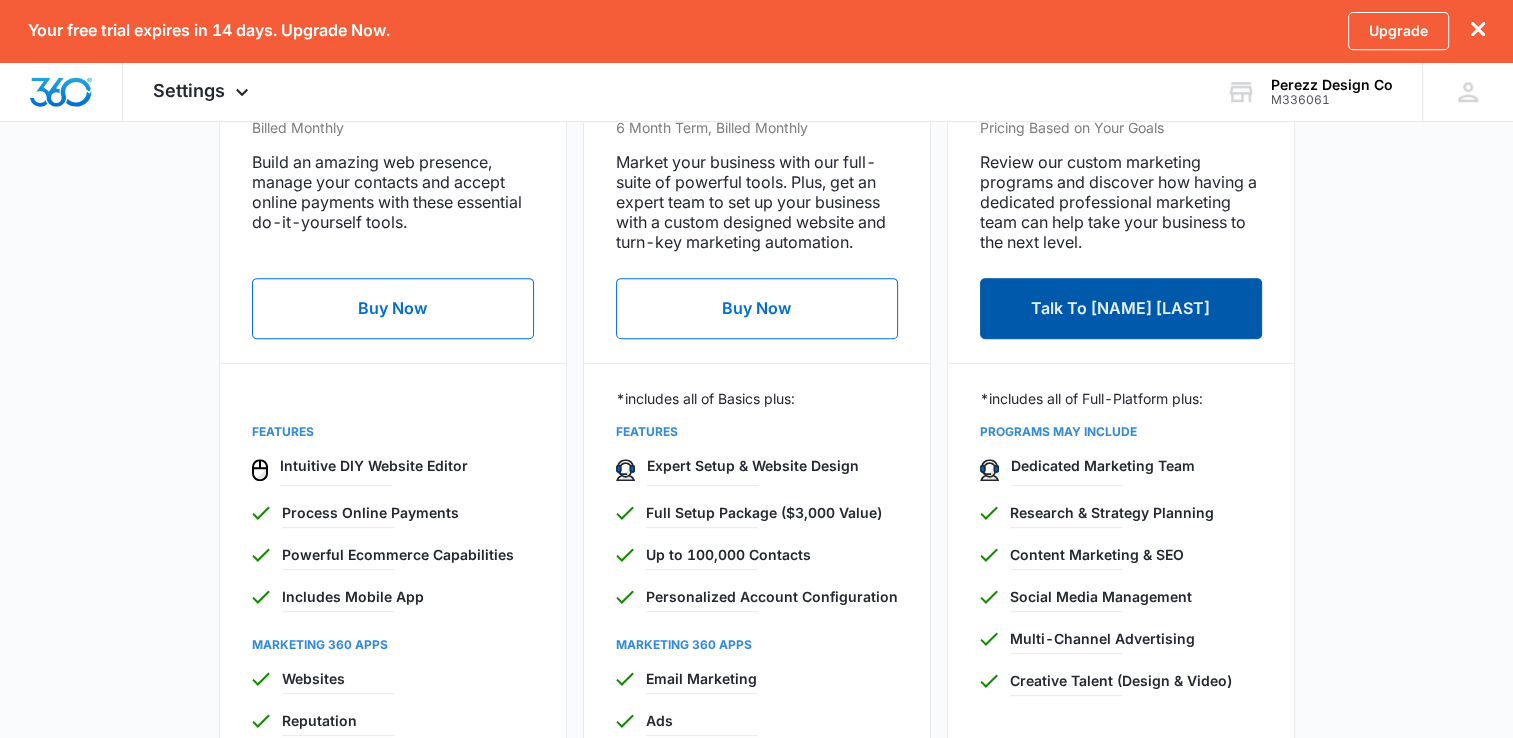 scroll, scrollTop: 940, scrollLeft: 0, axis: vertical 